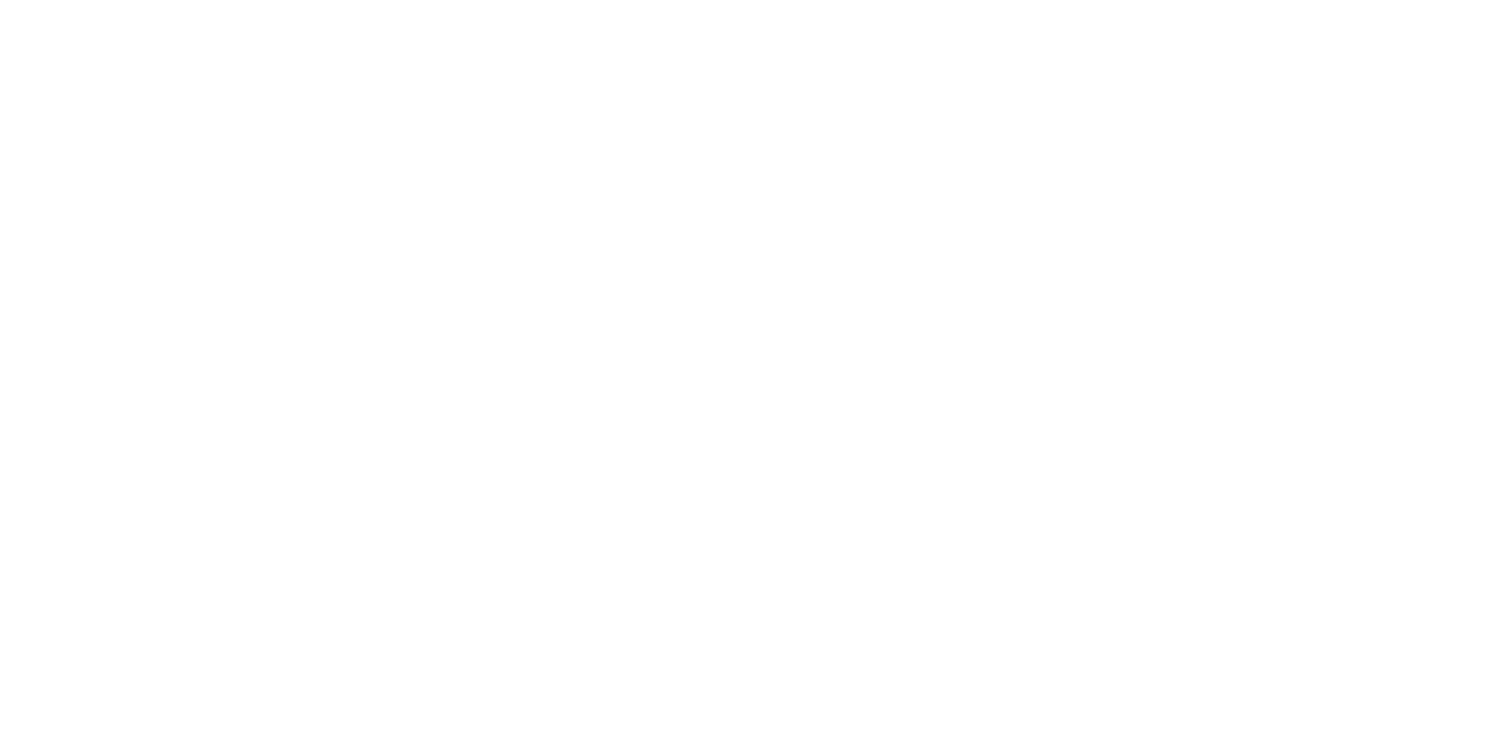 scroll, scrollTop: 0, scrollLeft: 0, axis: both 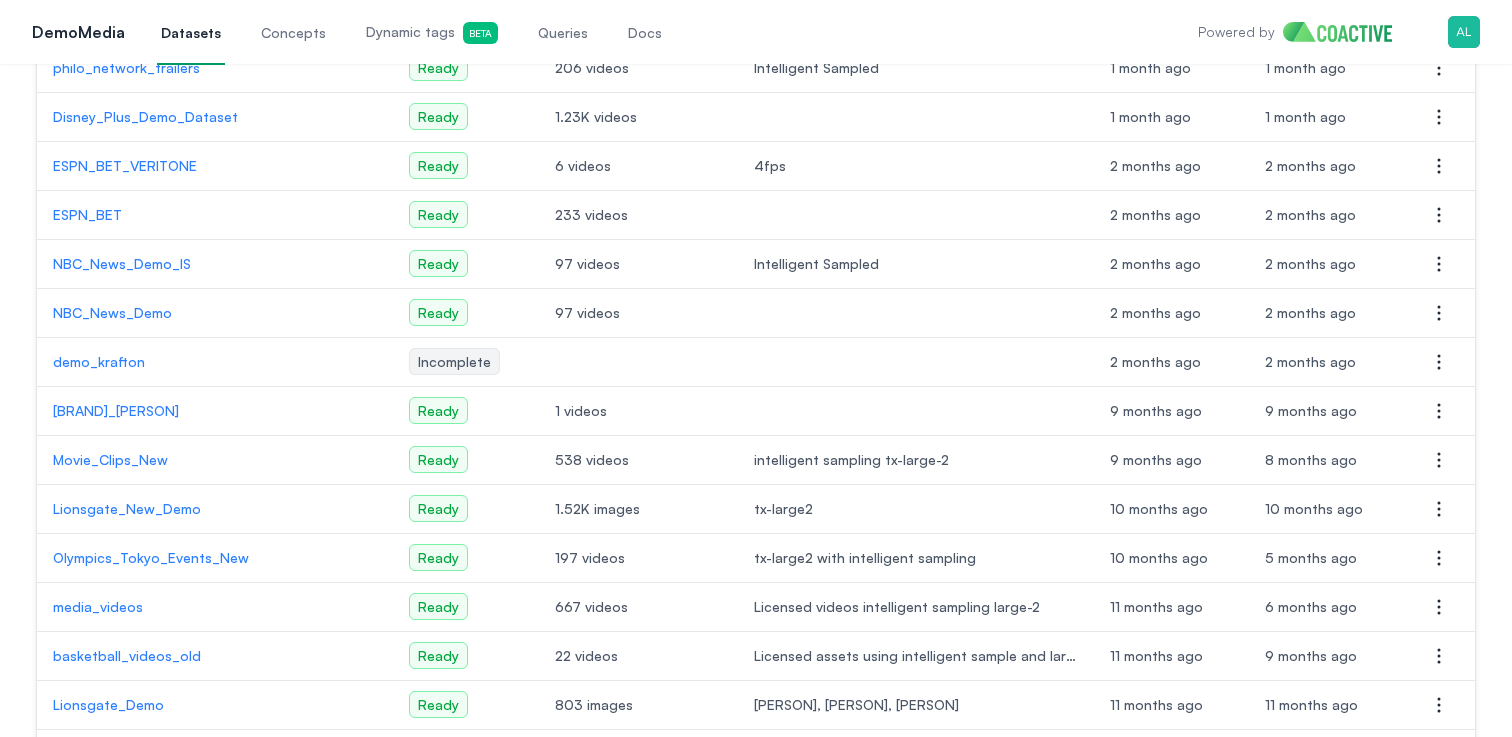 click on "Olympics_Tokyo_Events_New" at bounding box center [215, 558] 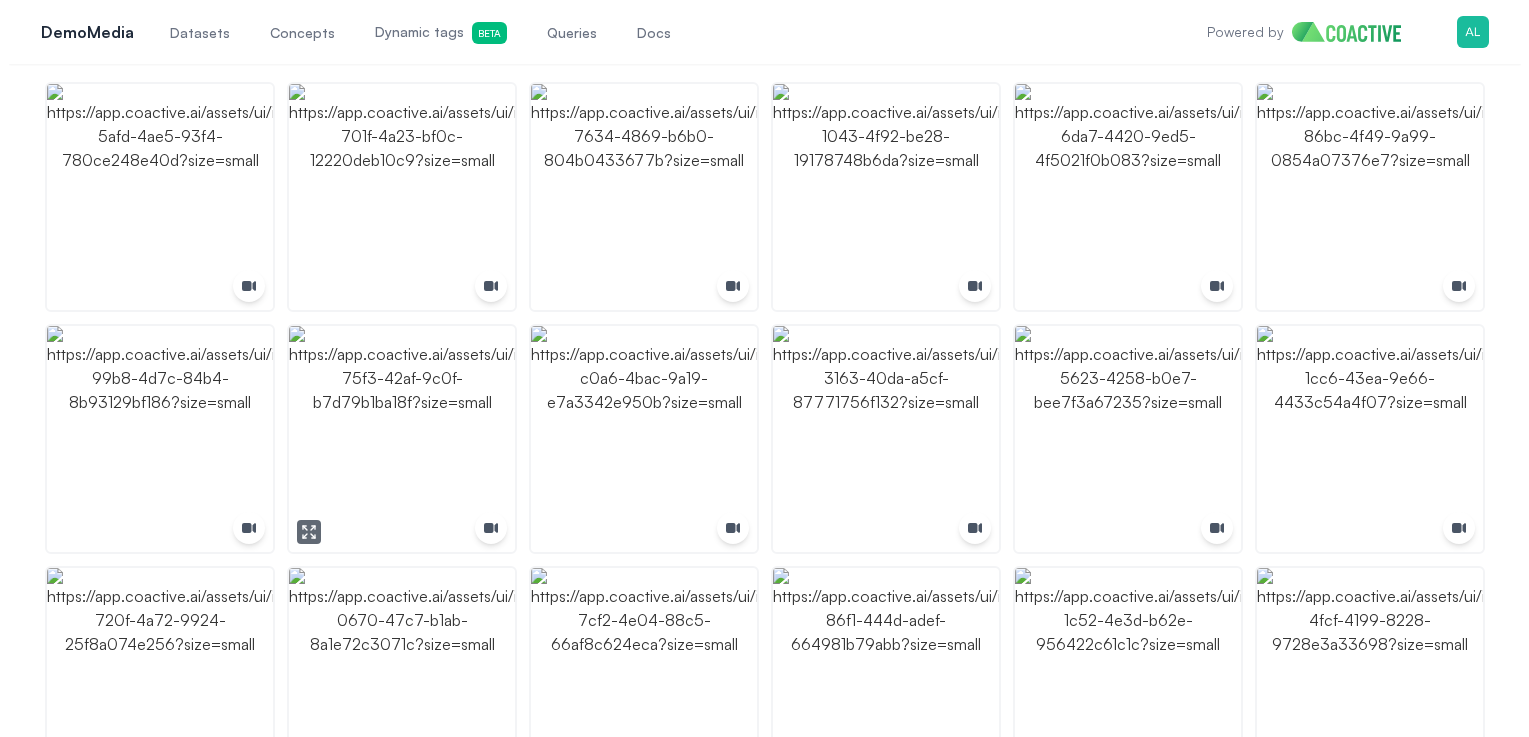 scroll, scrollTop: 0, scrollLeft: 0, axis: both 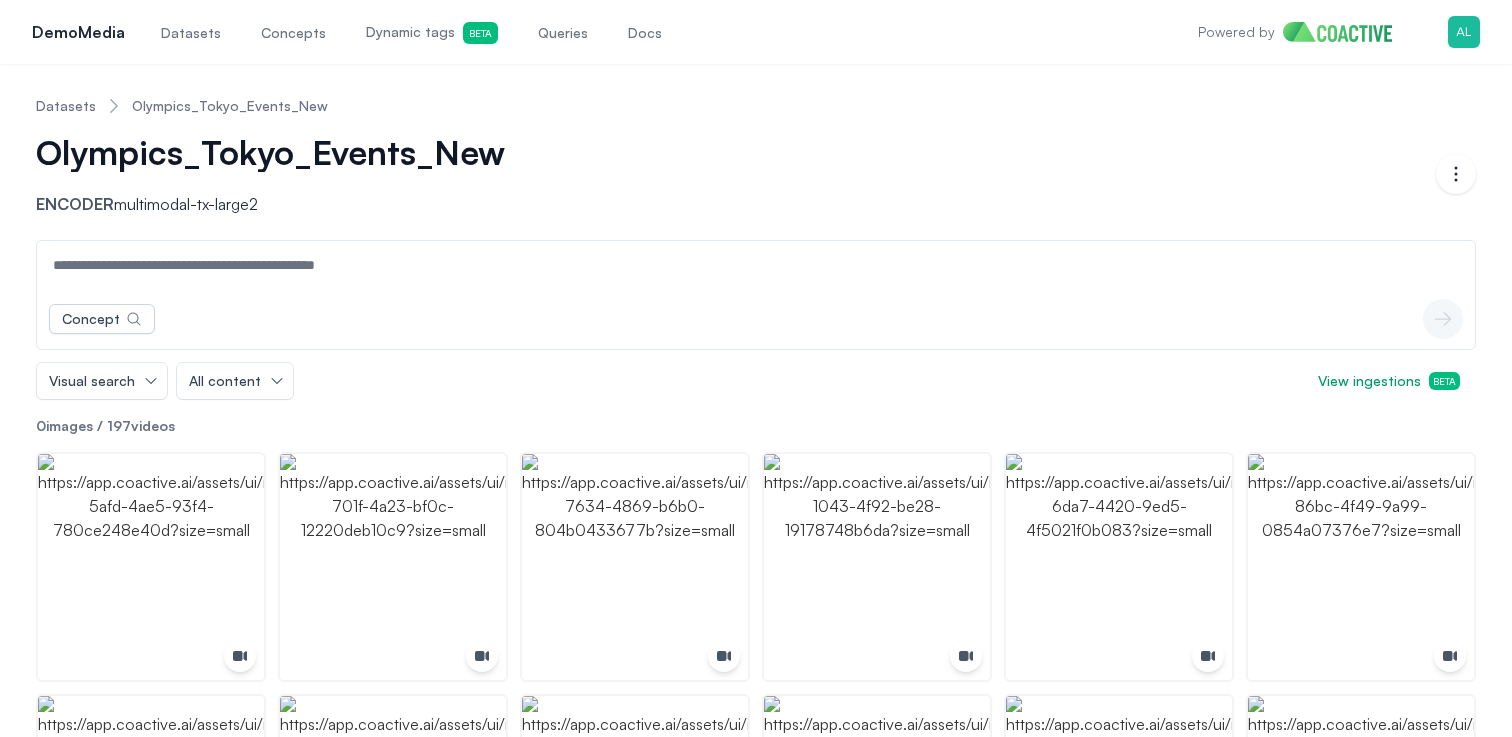 click at bounding box center (756, 265) 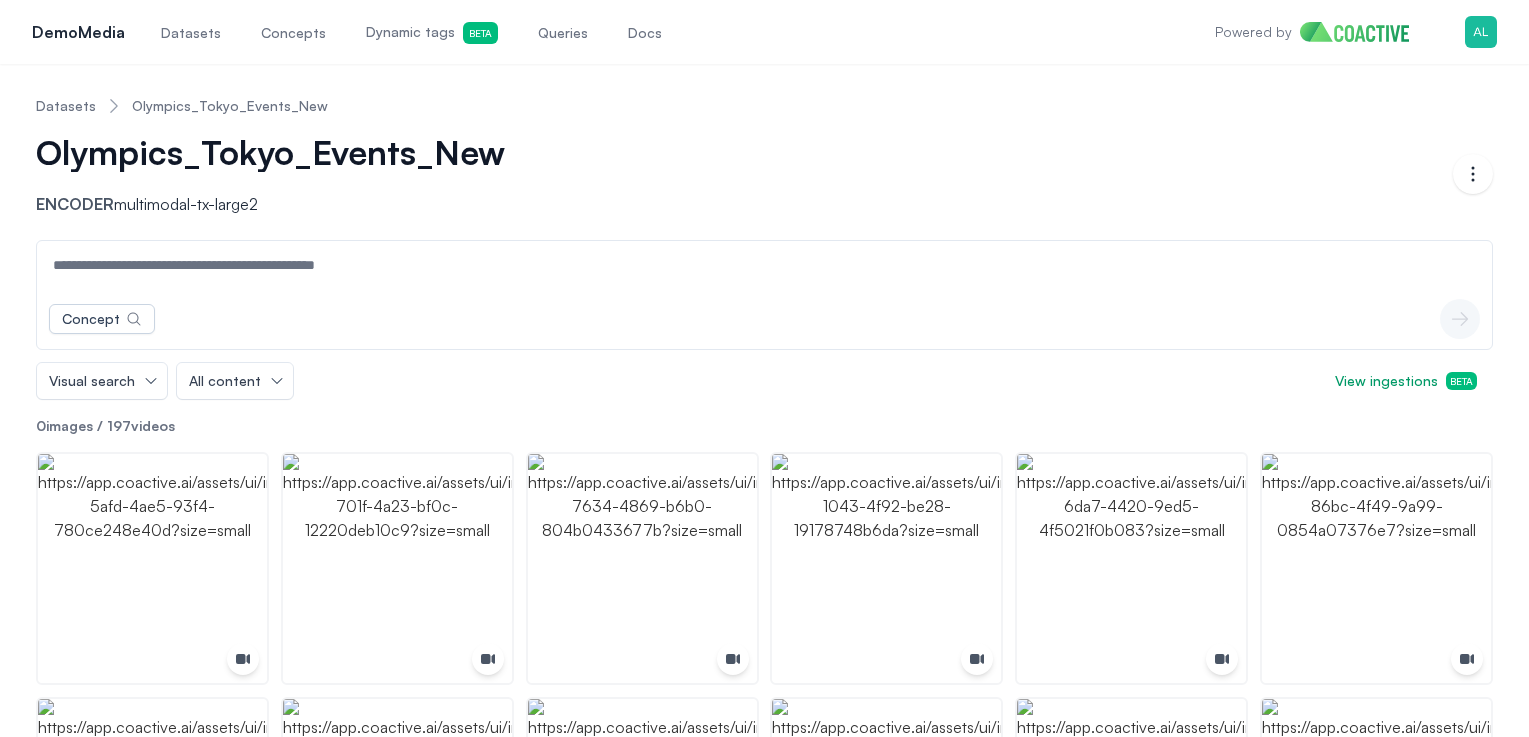 click on "Open main menu DemoMedia Datasets Concepts Dynamic tags Beta Queries Docs Powered by Open user menu" at bounding box center (764, 32) 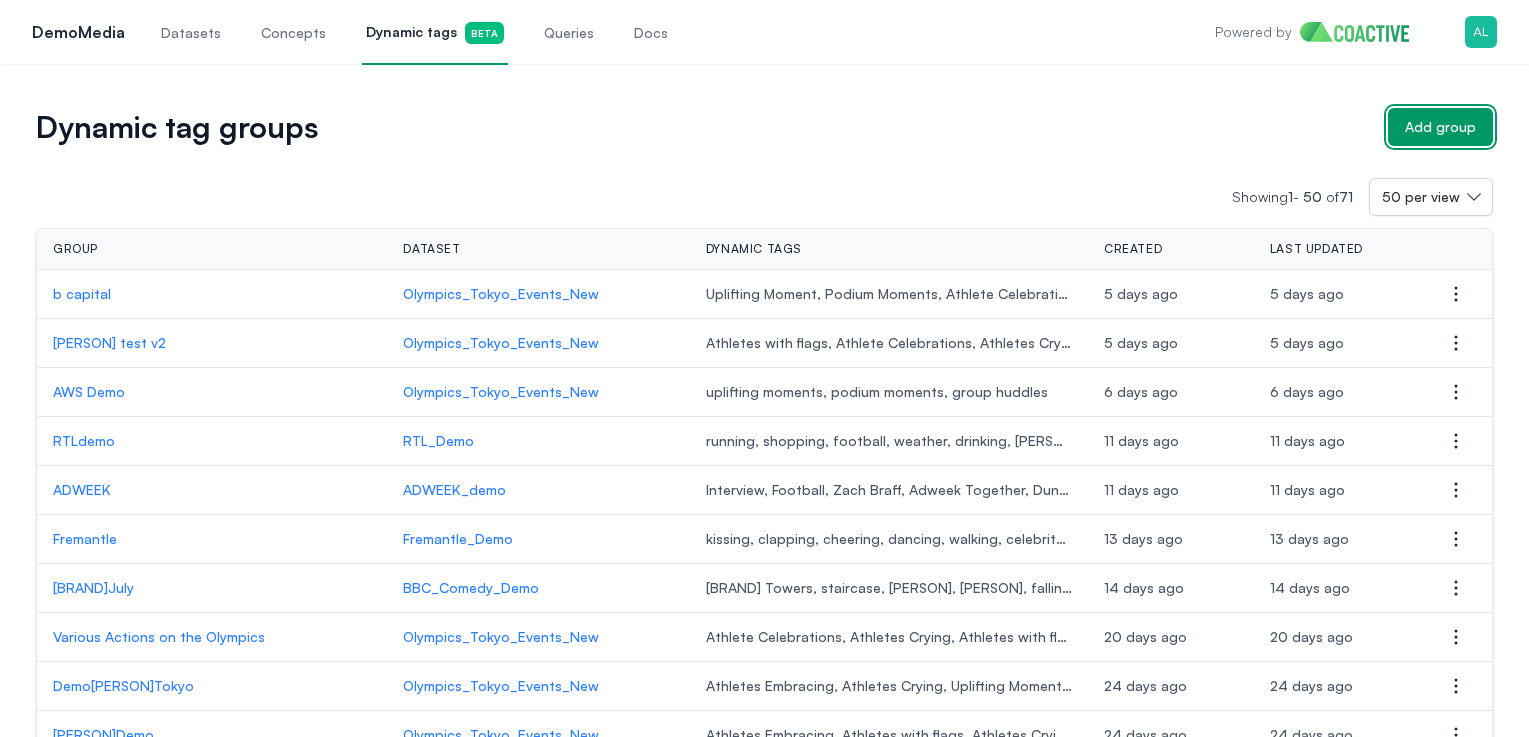 click on "Add group" at bounding box center [1440, 127] 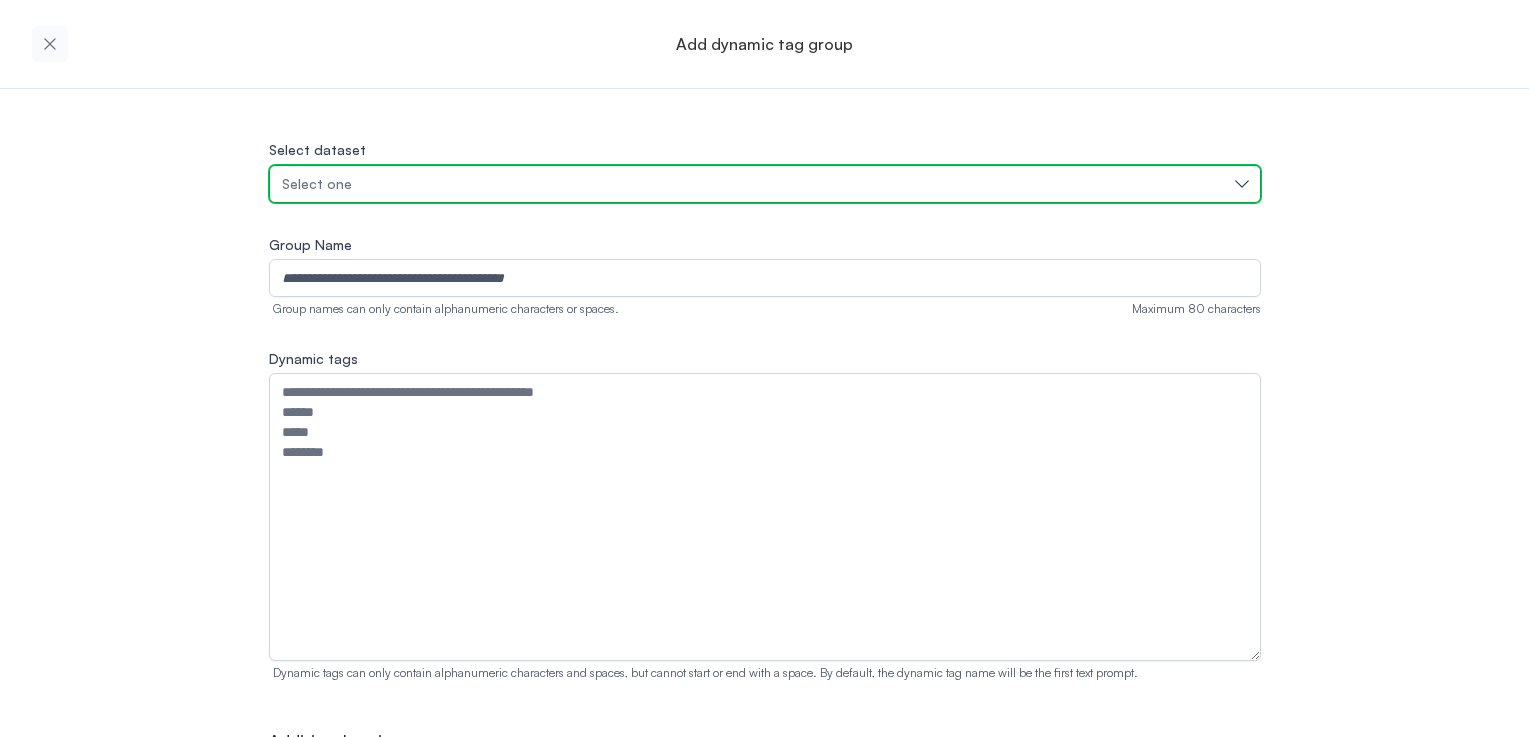 click on "Select one" at bounding box center (755, 184) 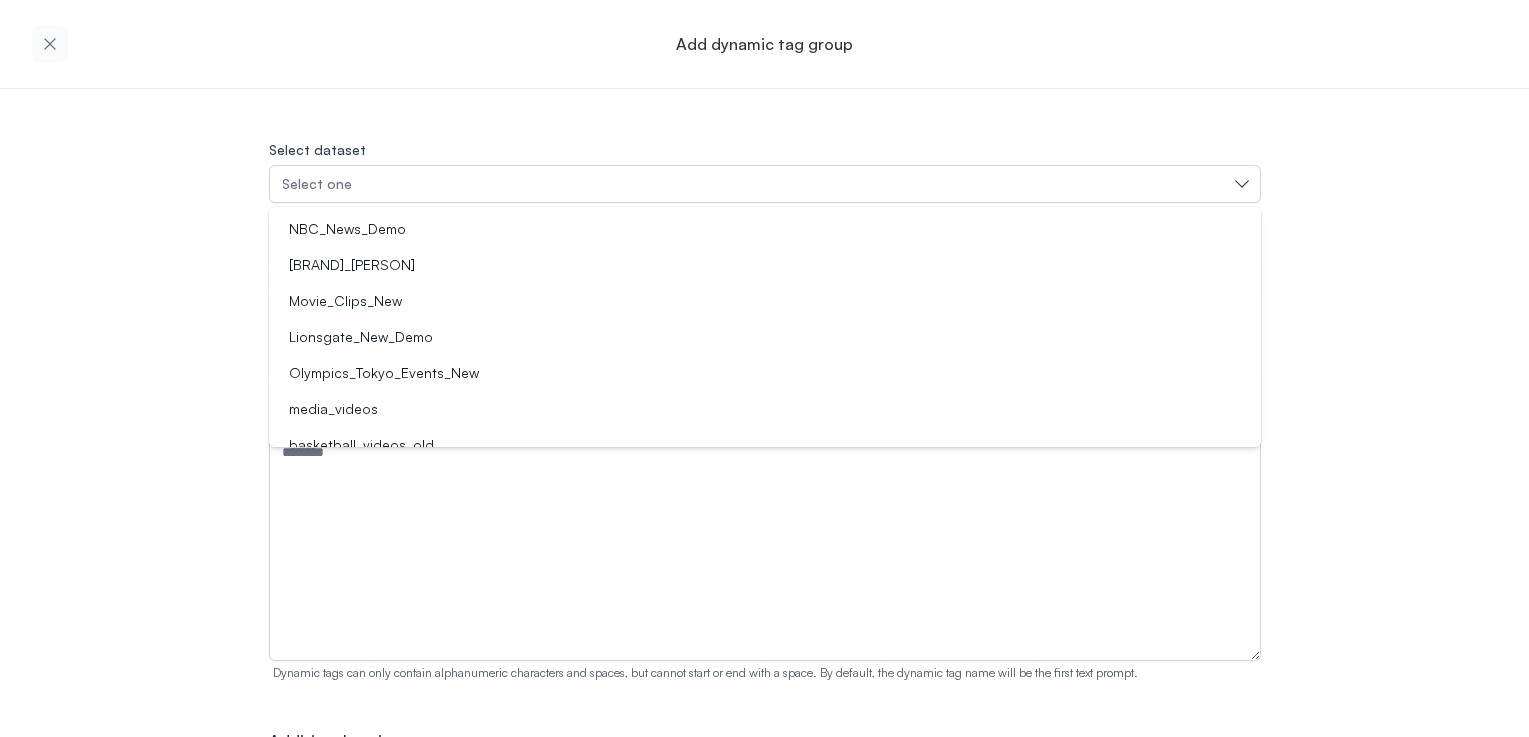 scroll, scrollTop: 478, scrollLeft: 0, axis: vertical 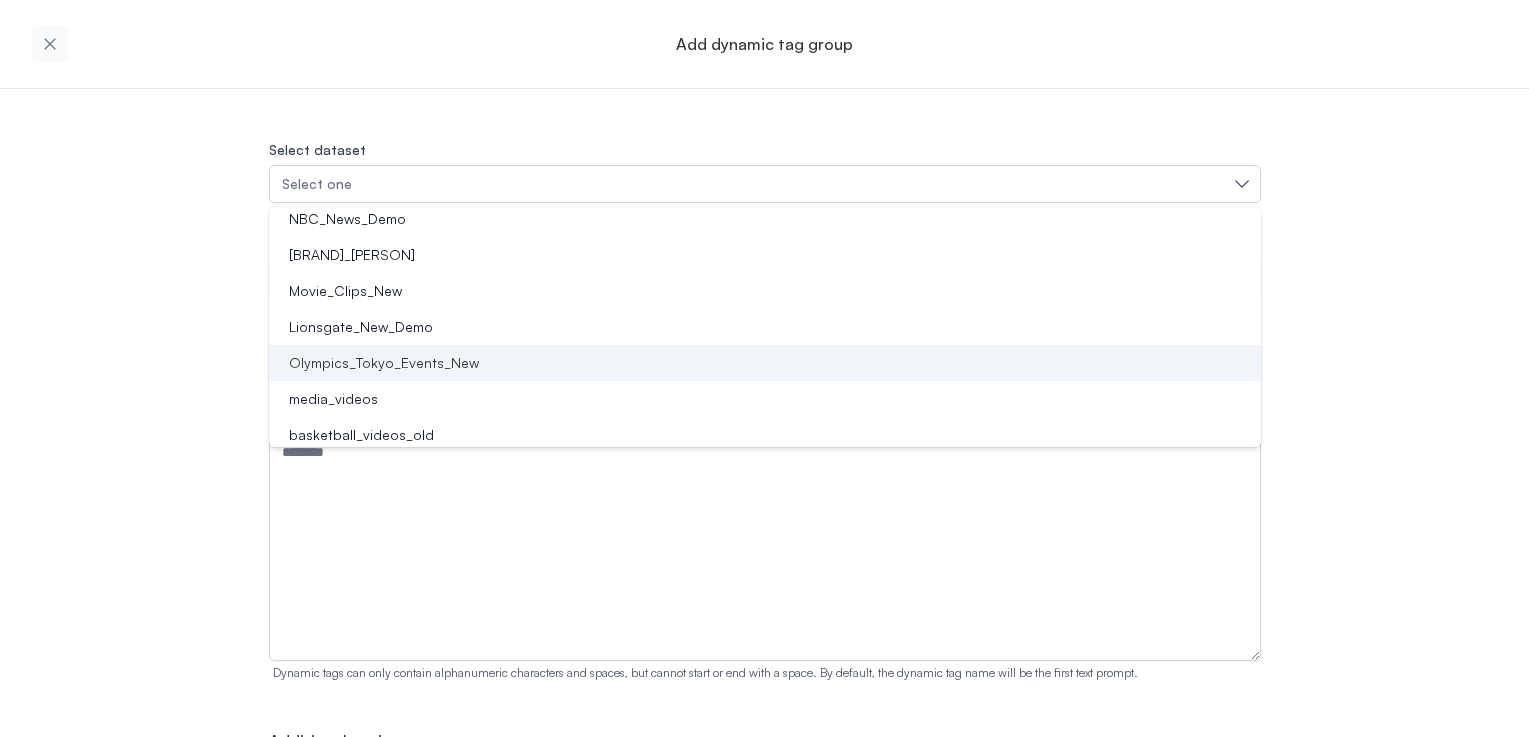 click on "Olympics_Tokyo_Events_New" at bounding box center (384, 363) 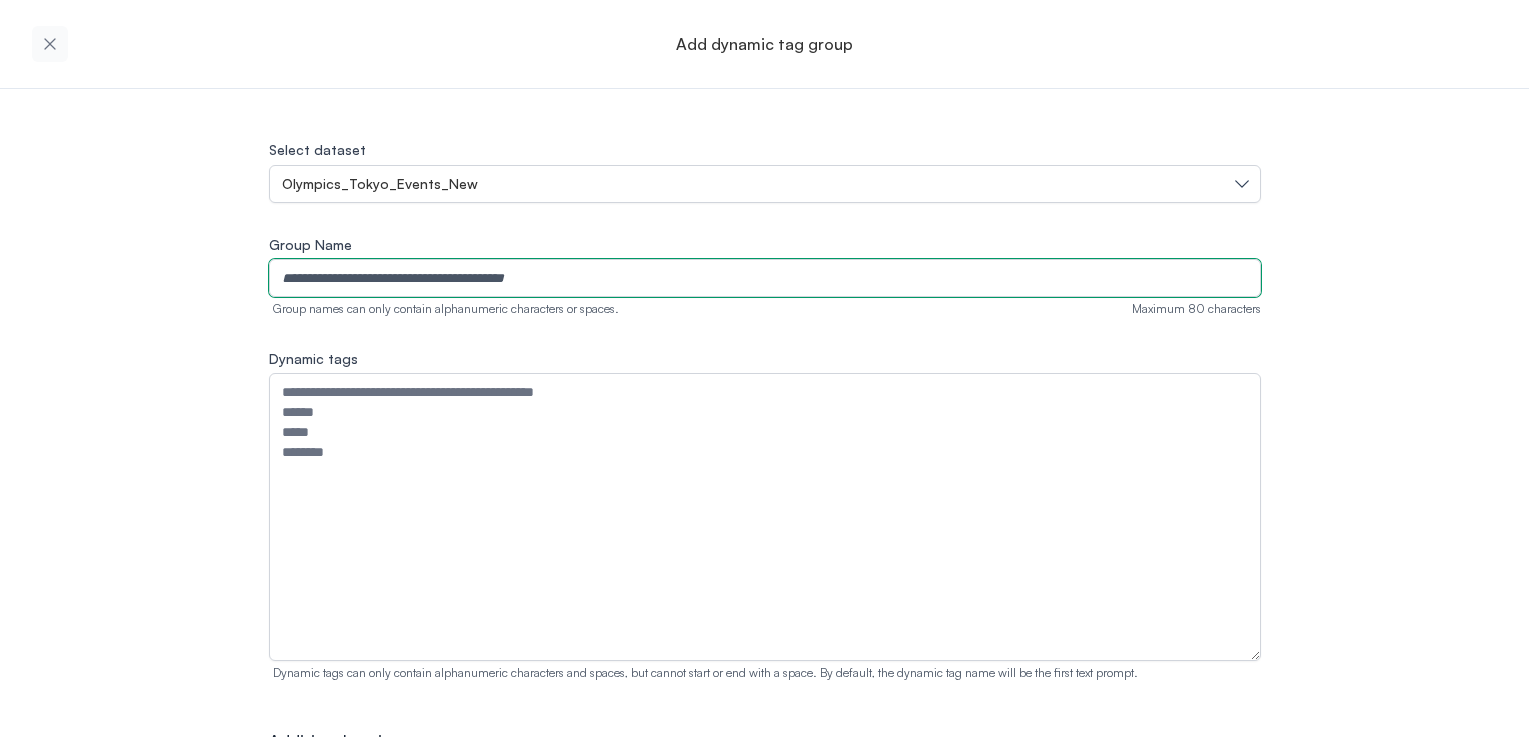 click on "Group Name" at bounding box center [765, 278] 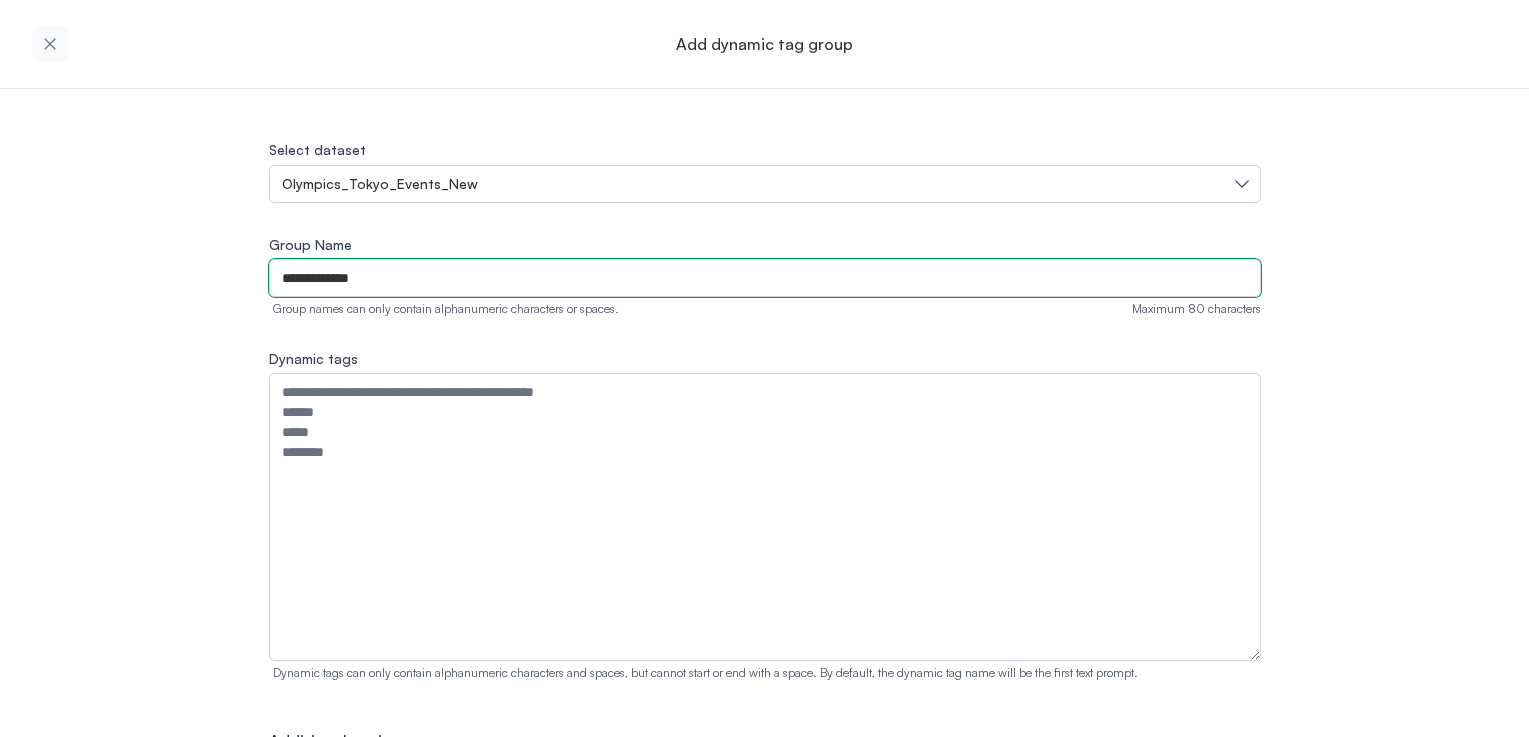 type on "**********" 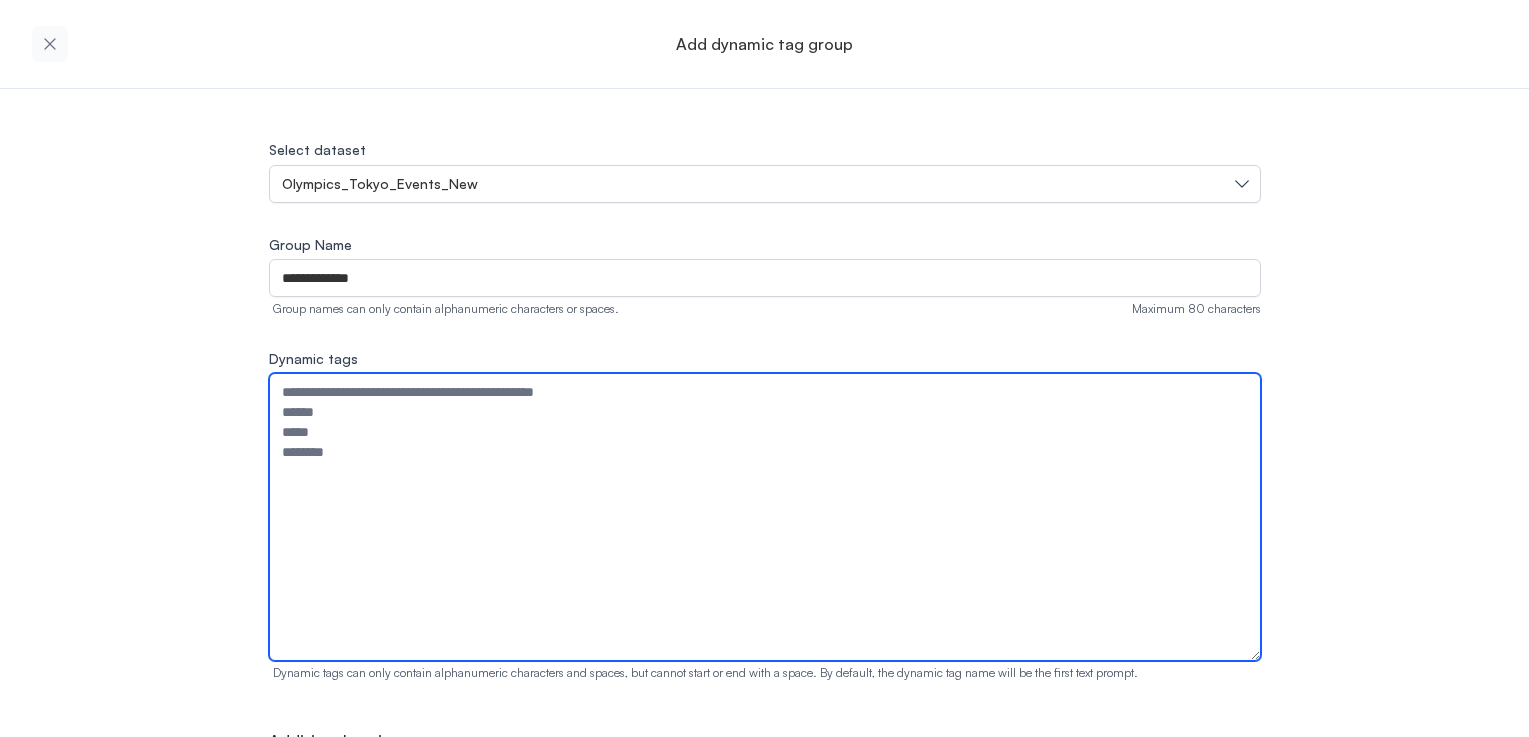 click on "Dynamic tags" at bounding box center [765, 517] 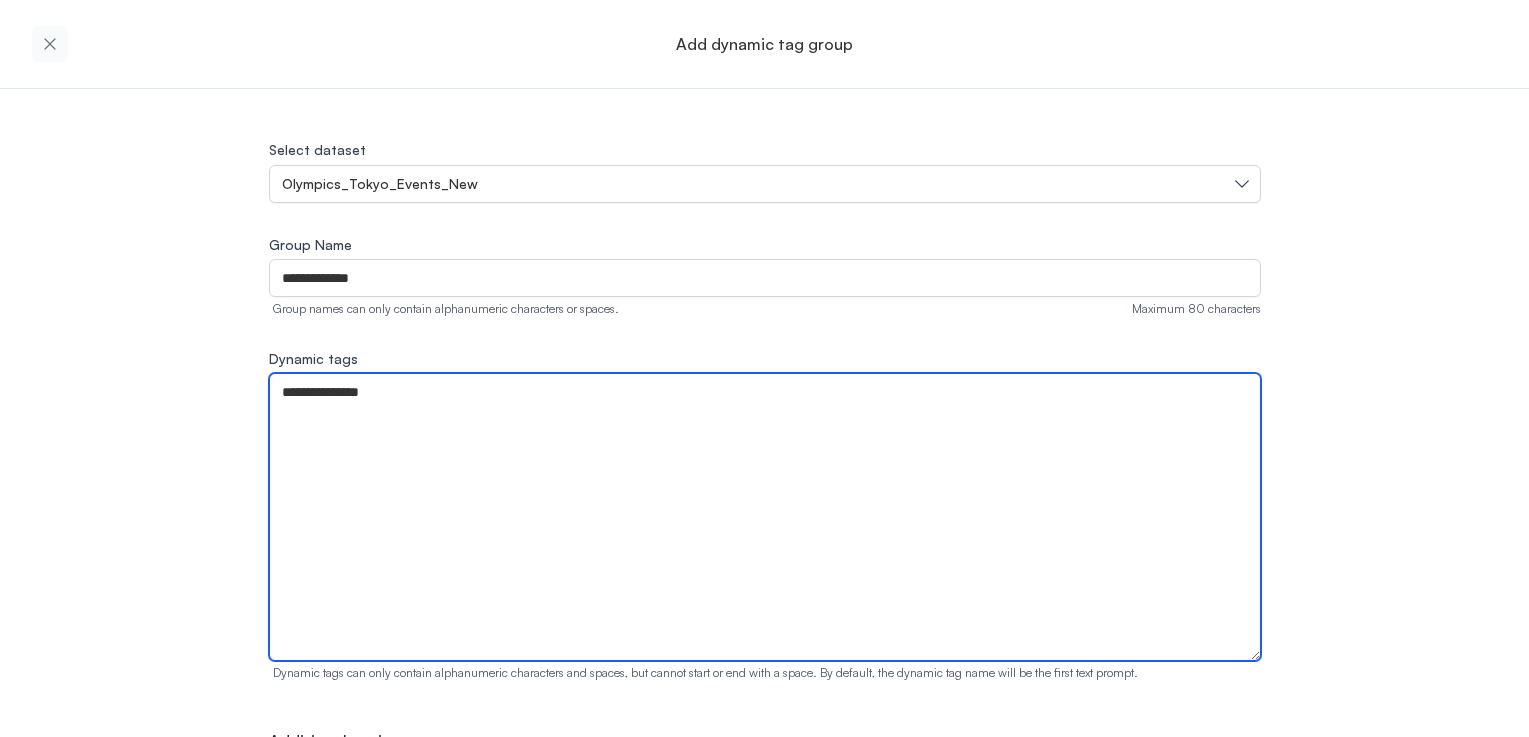 paste on "**********" 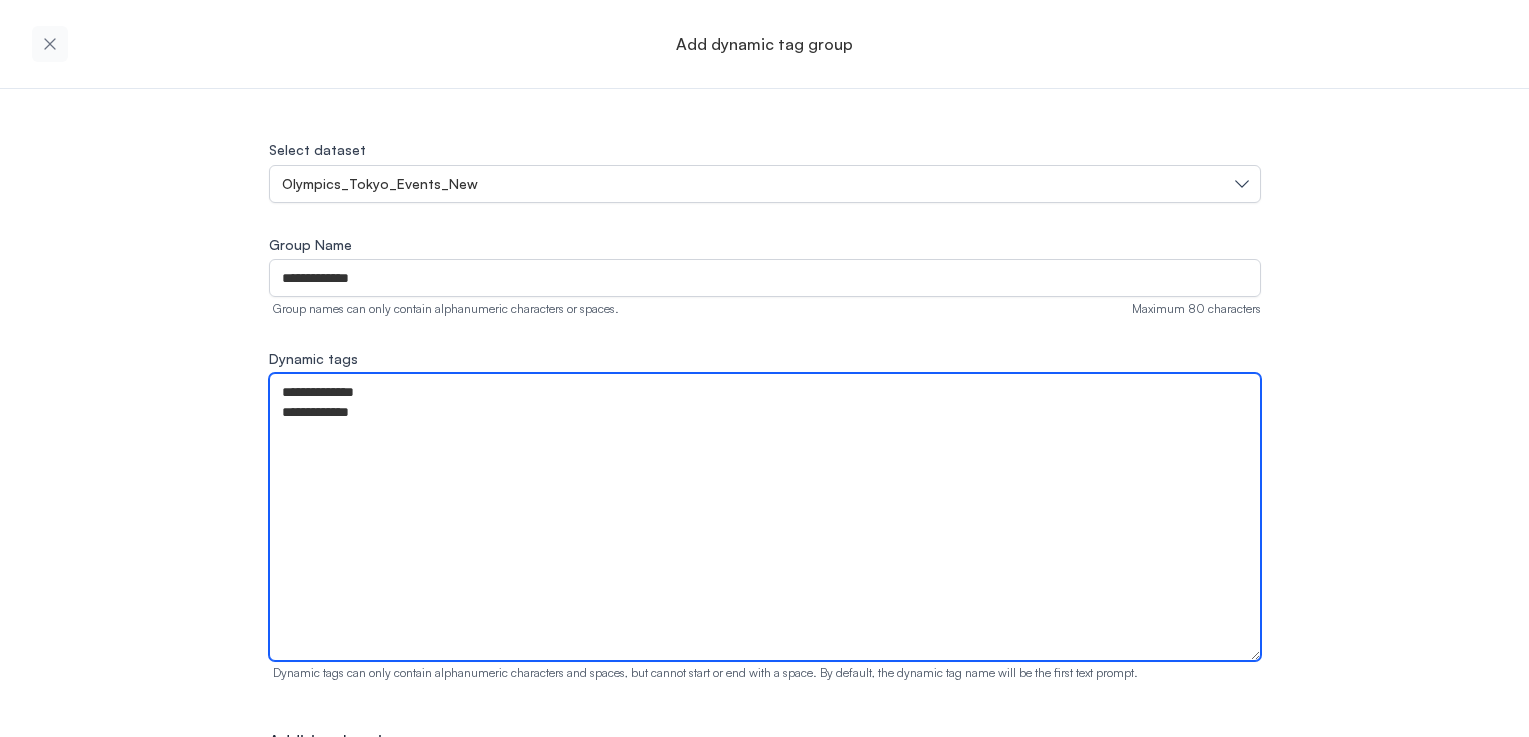 scroll, scrollTop: 138, scrollLeft: 0, axis: vertical 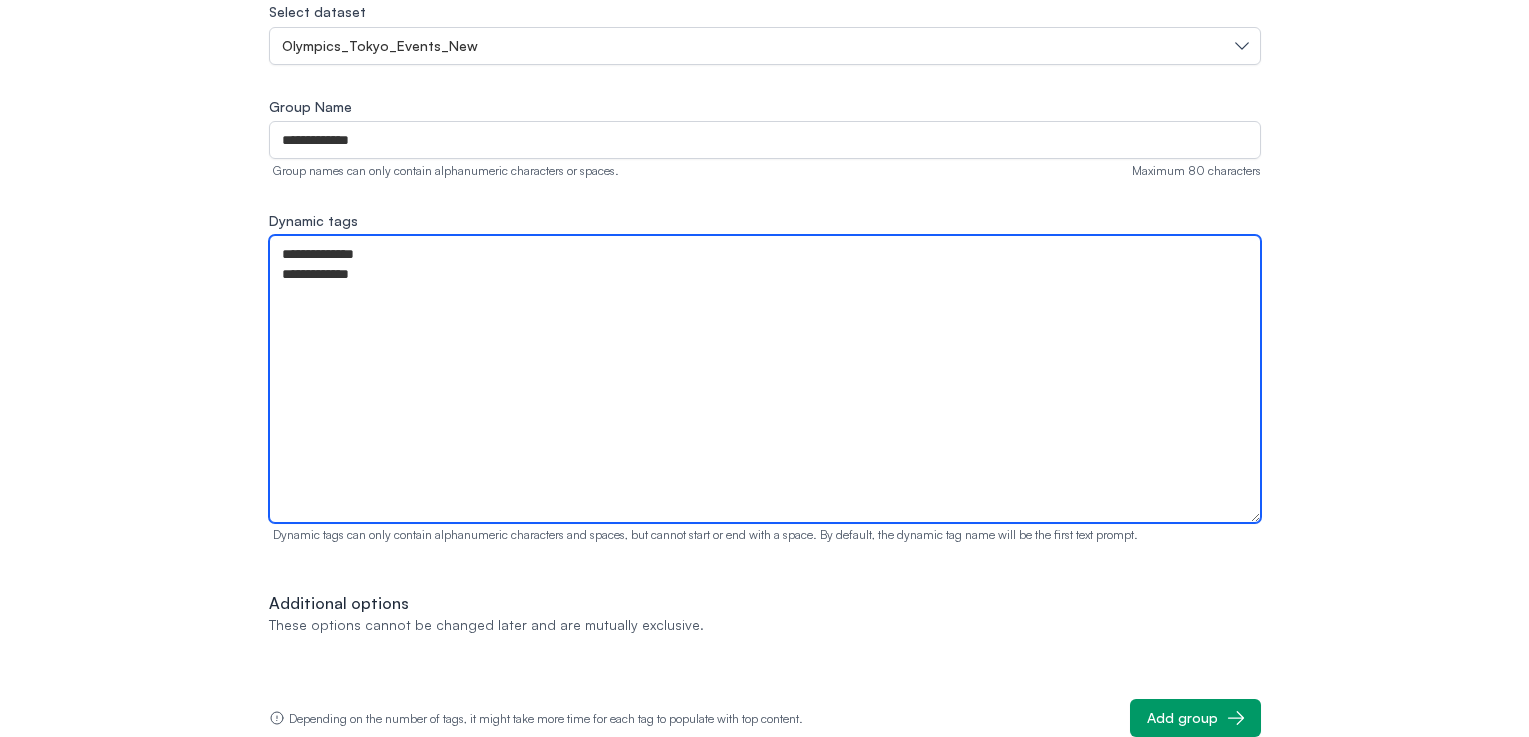 type on "**********" 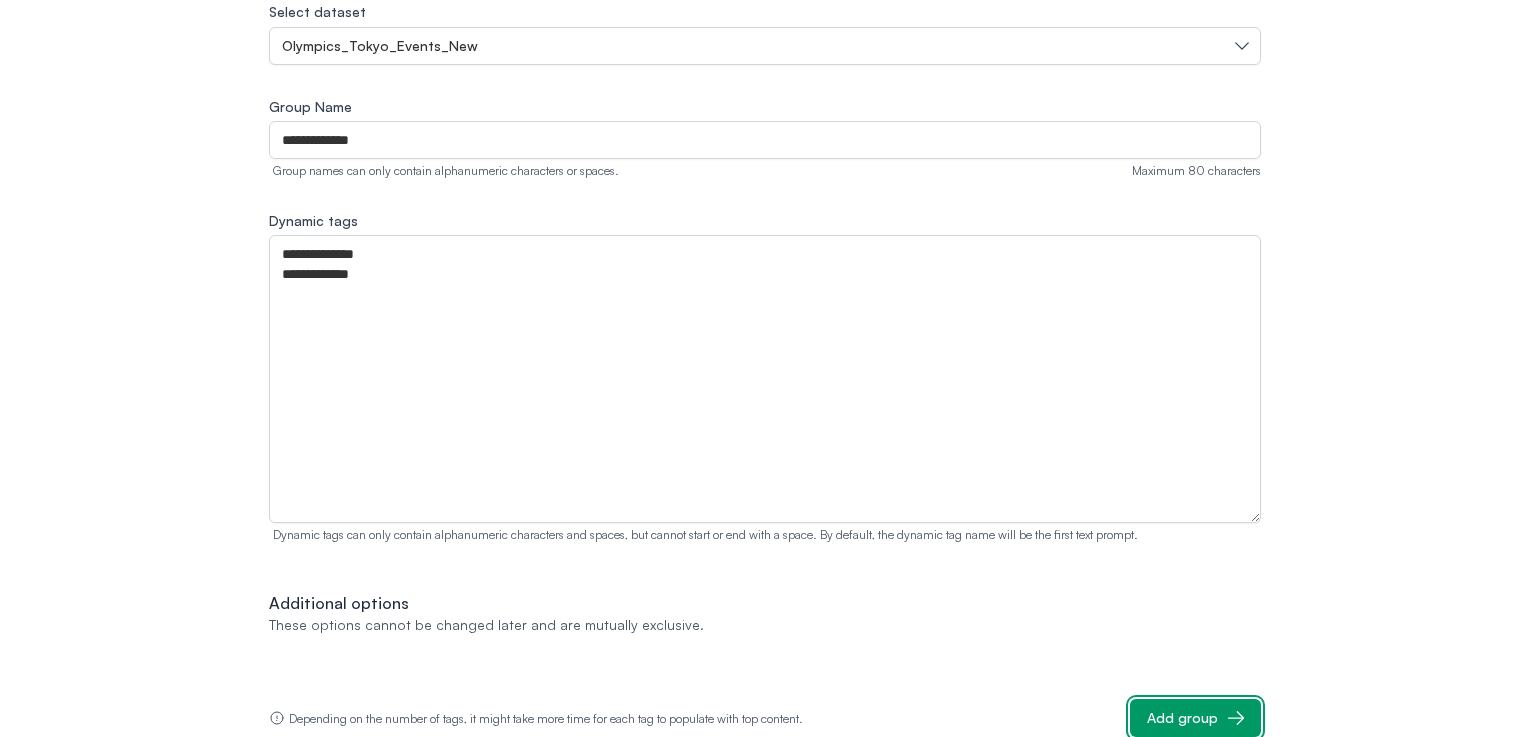 click on "Add group" at bounding box center (1182, 718) 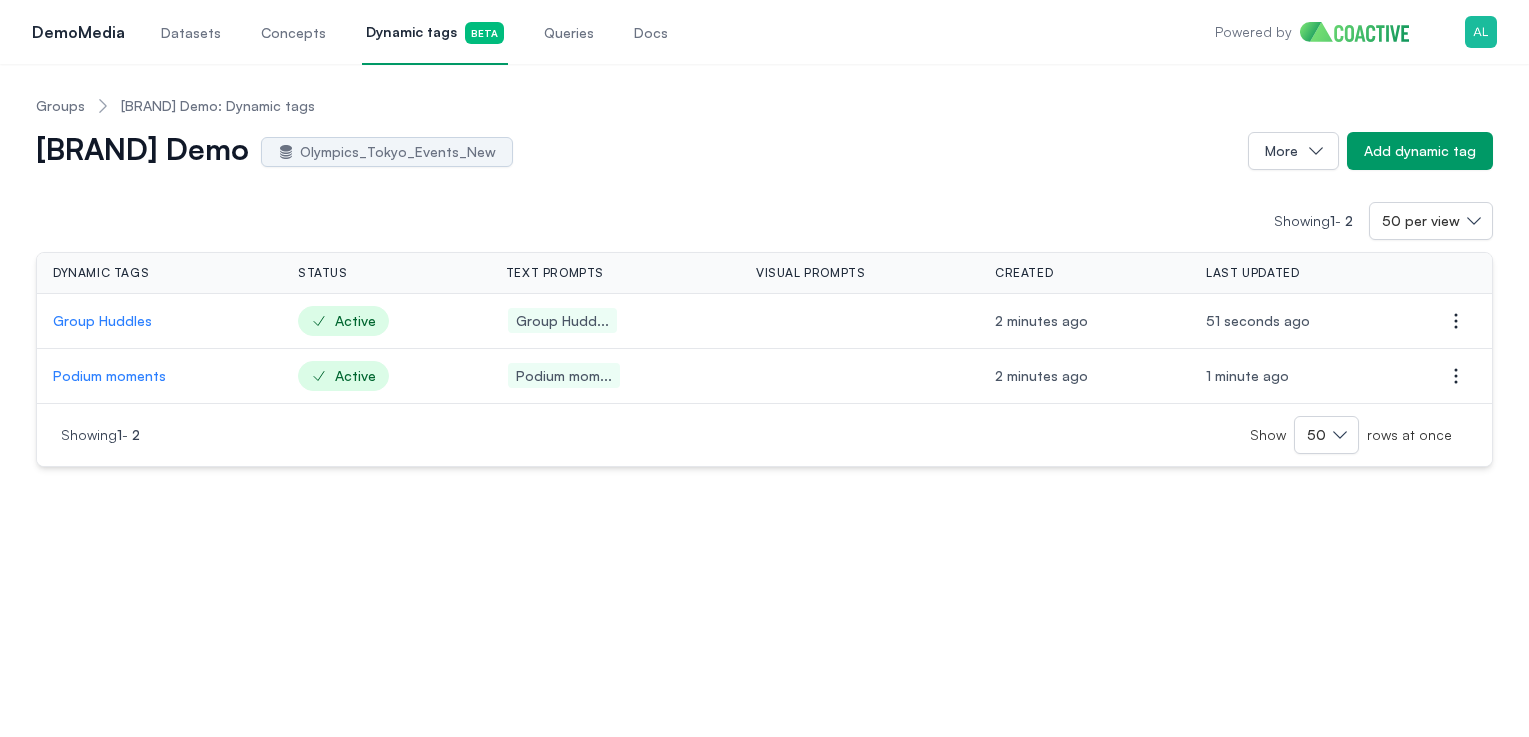 click on "Group Huddles" at bounding box center [159, 321] 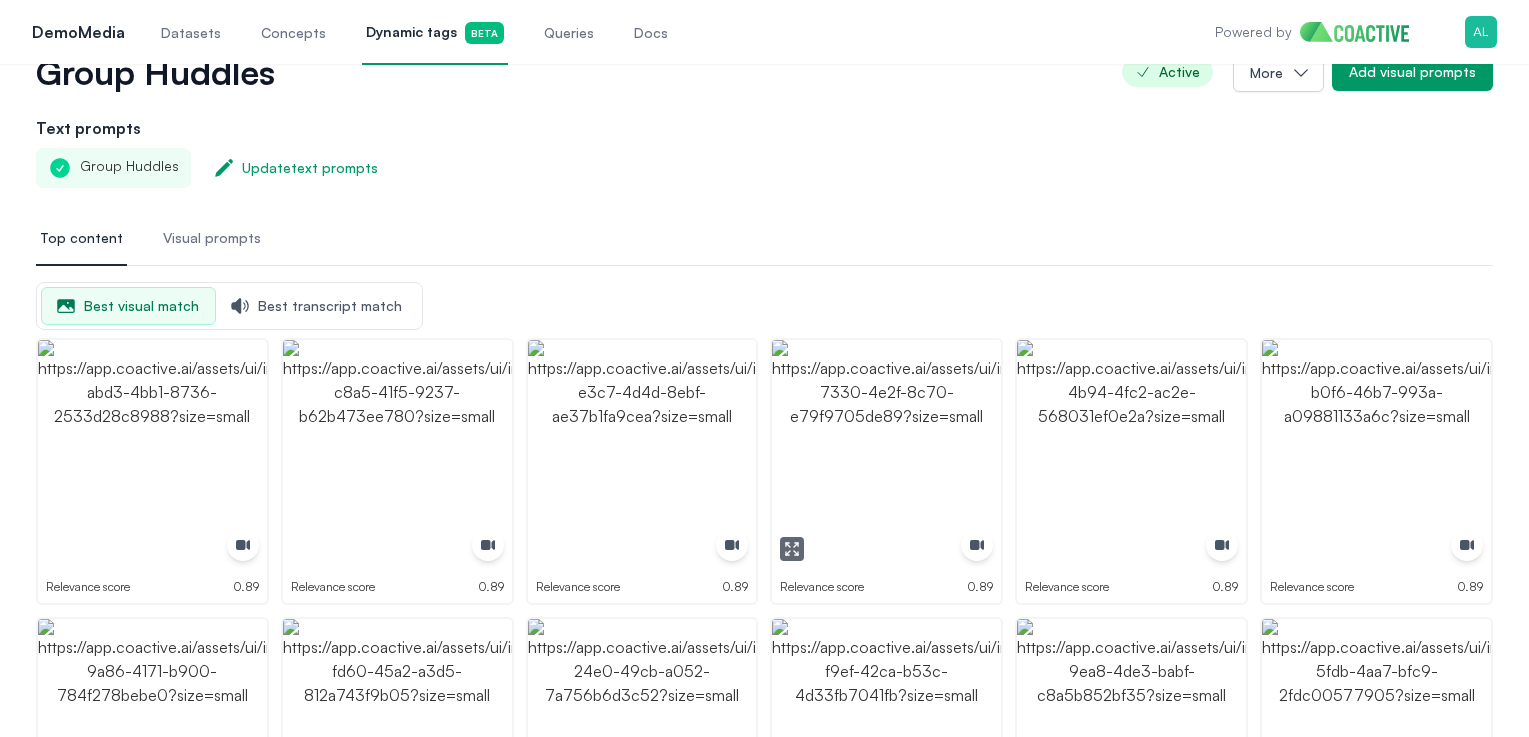 scroll, scrollTop: 3, scrollLeft: 0, axis: vertical 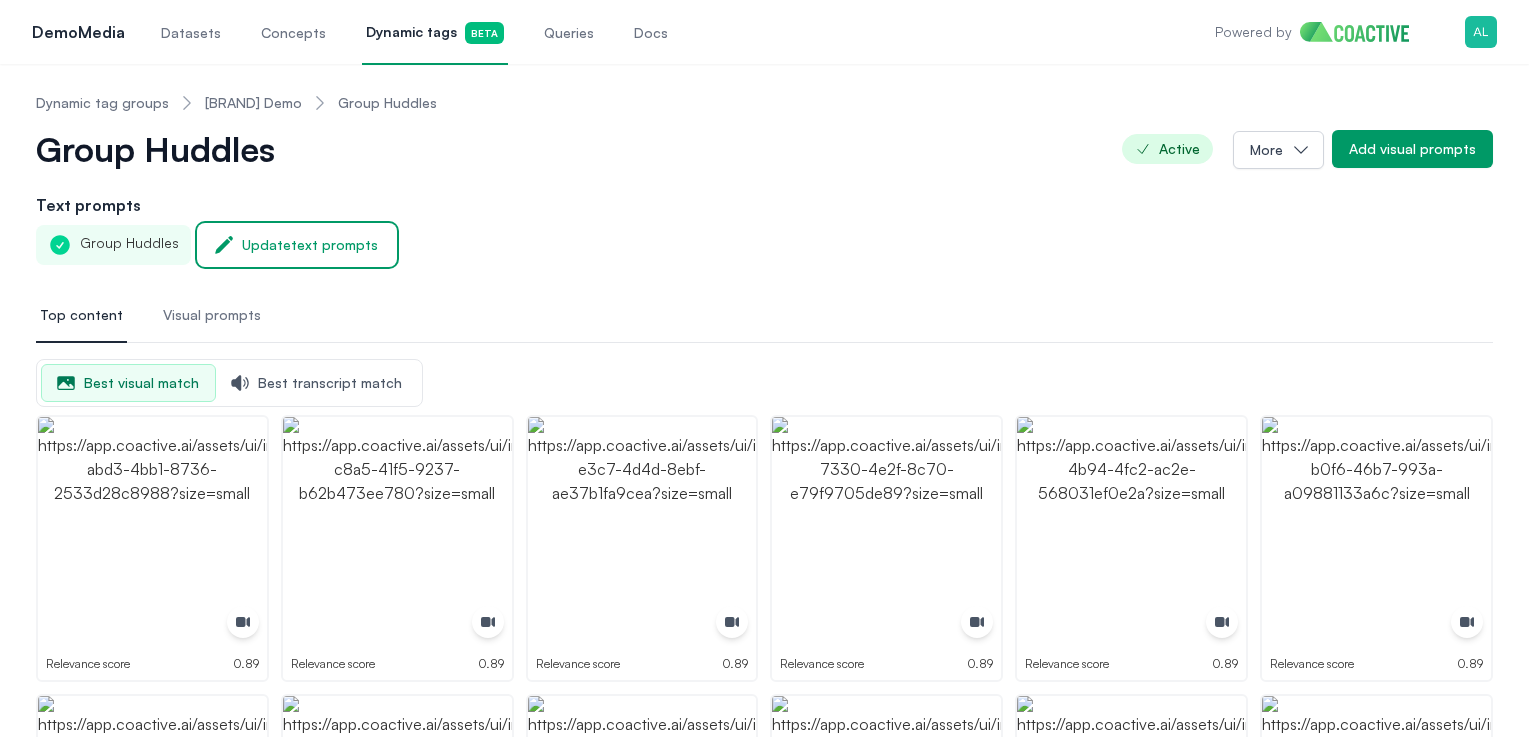 click on "Update  text prompts" at bounding box center (310, 245) 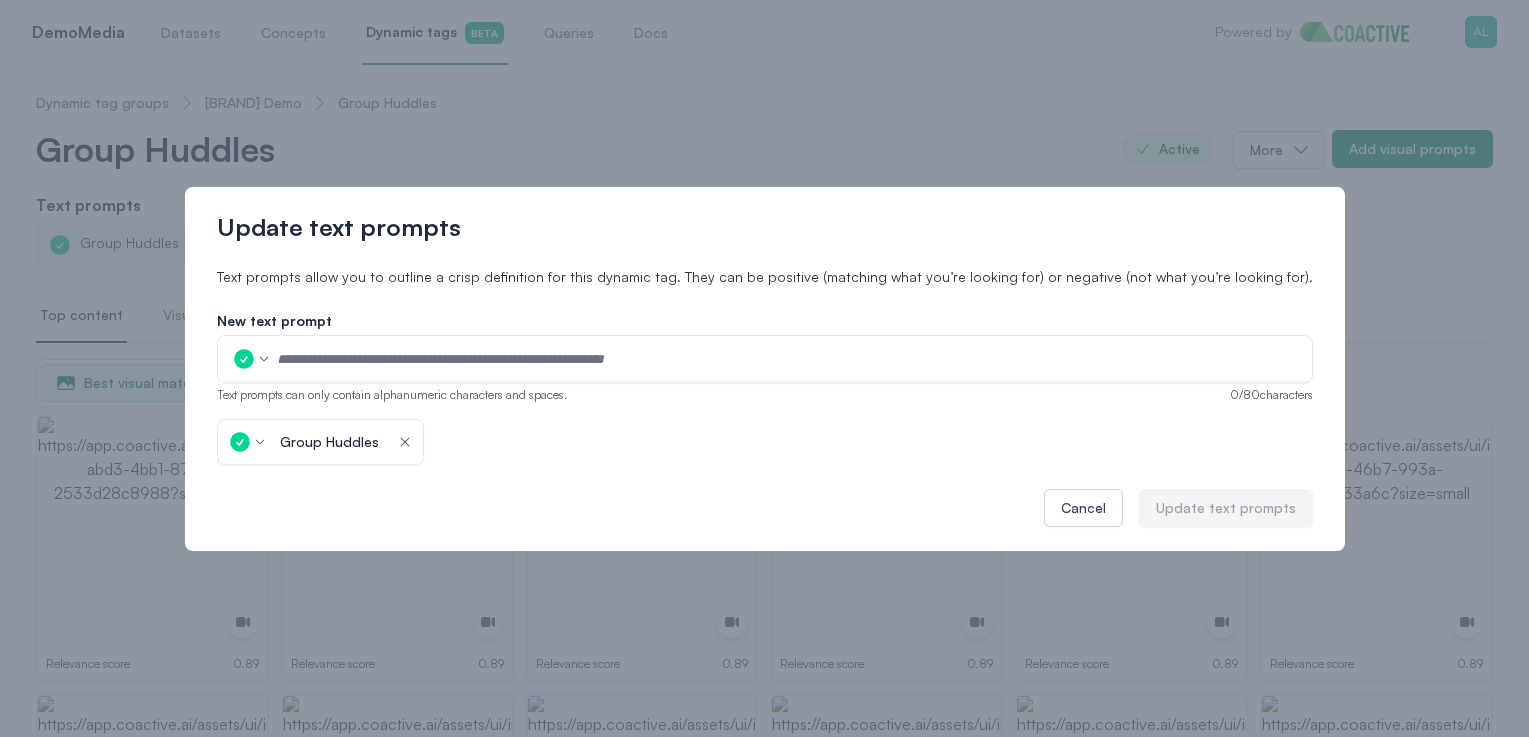 click at bounding box center (788, 359) 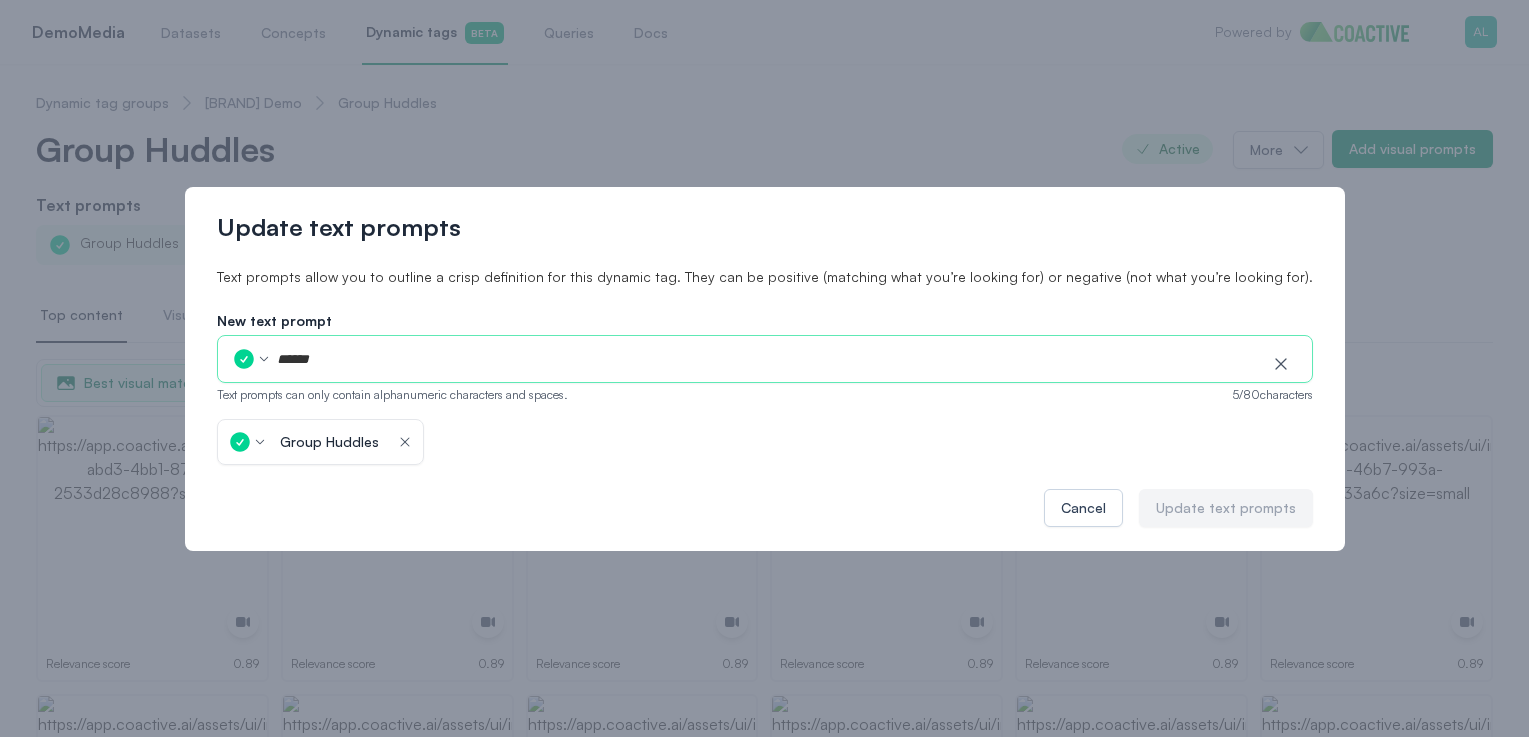 type on "**********" 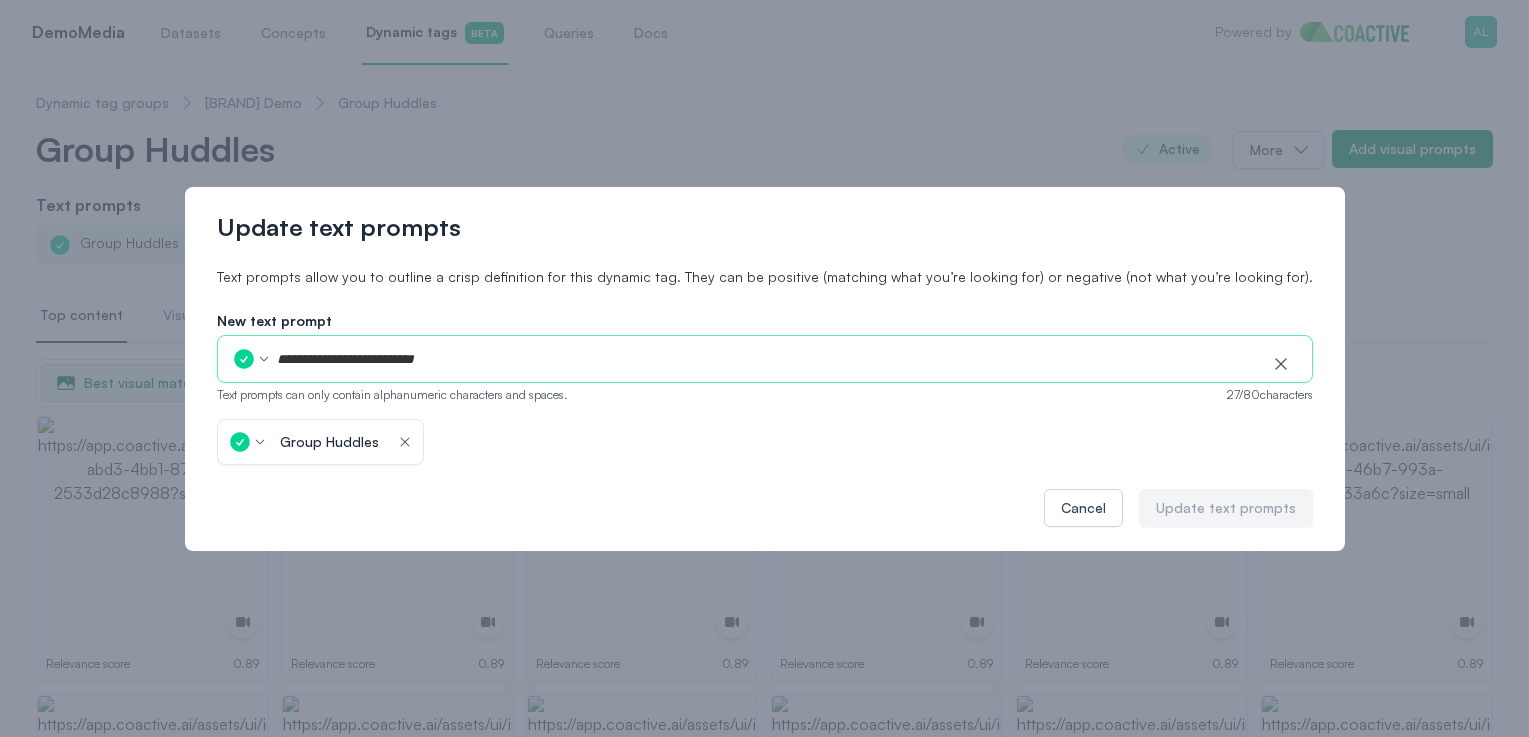 type 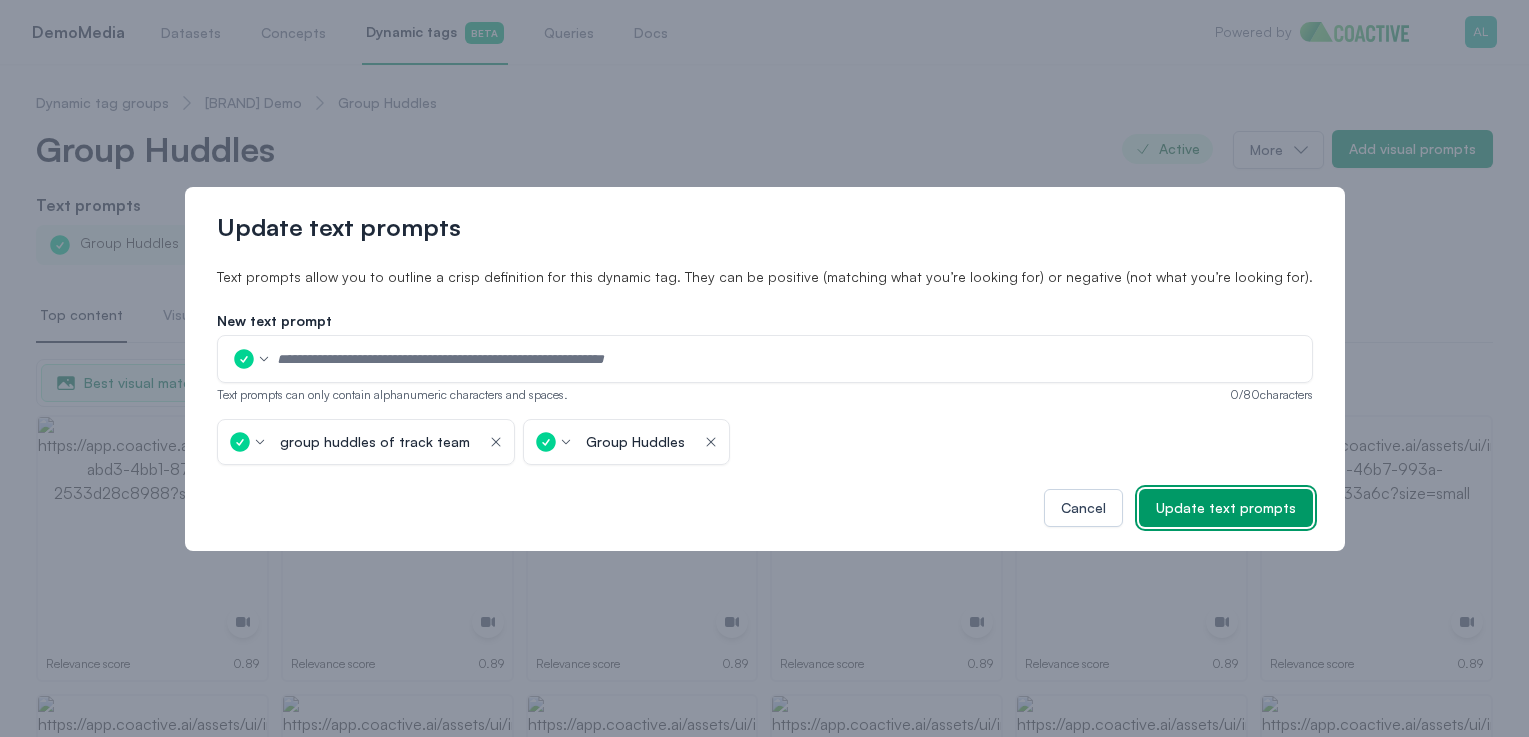click on "Update text prompts" at bounding box center [1226, 508] 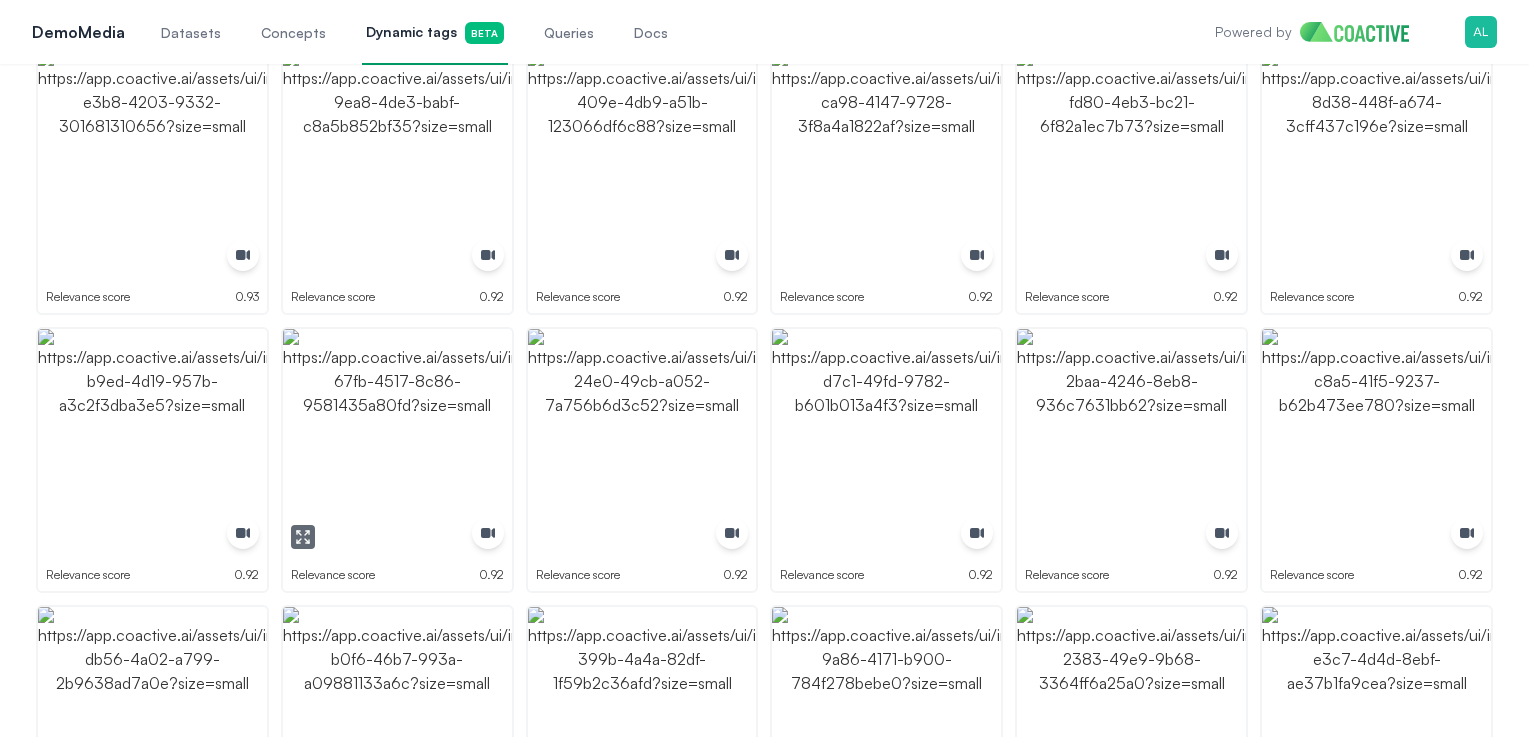 scroll, scrollTop: 929, scrollLeft: 0, axis: vertical 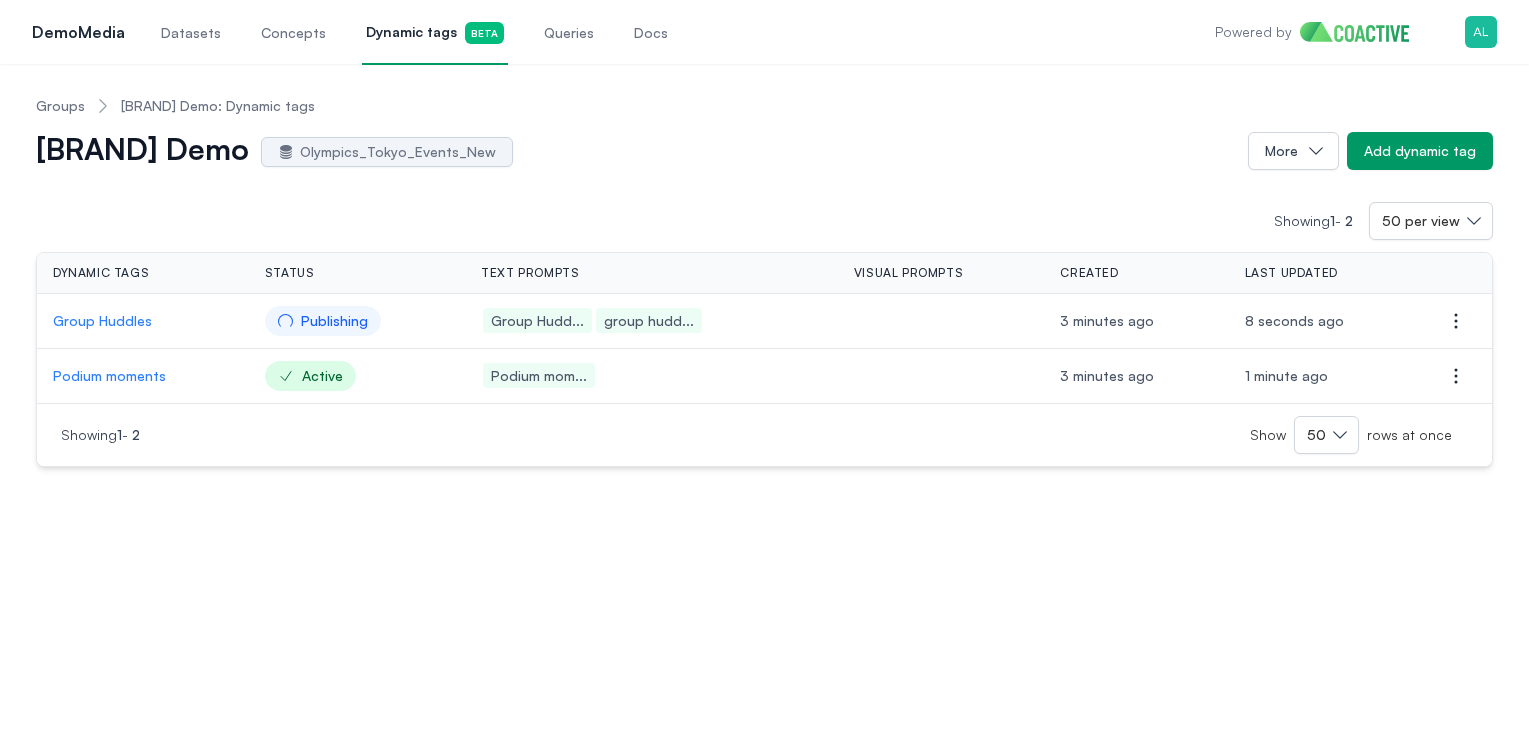 click on "Group Huddles" at bounding box center (143, 321) 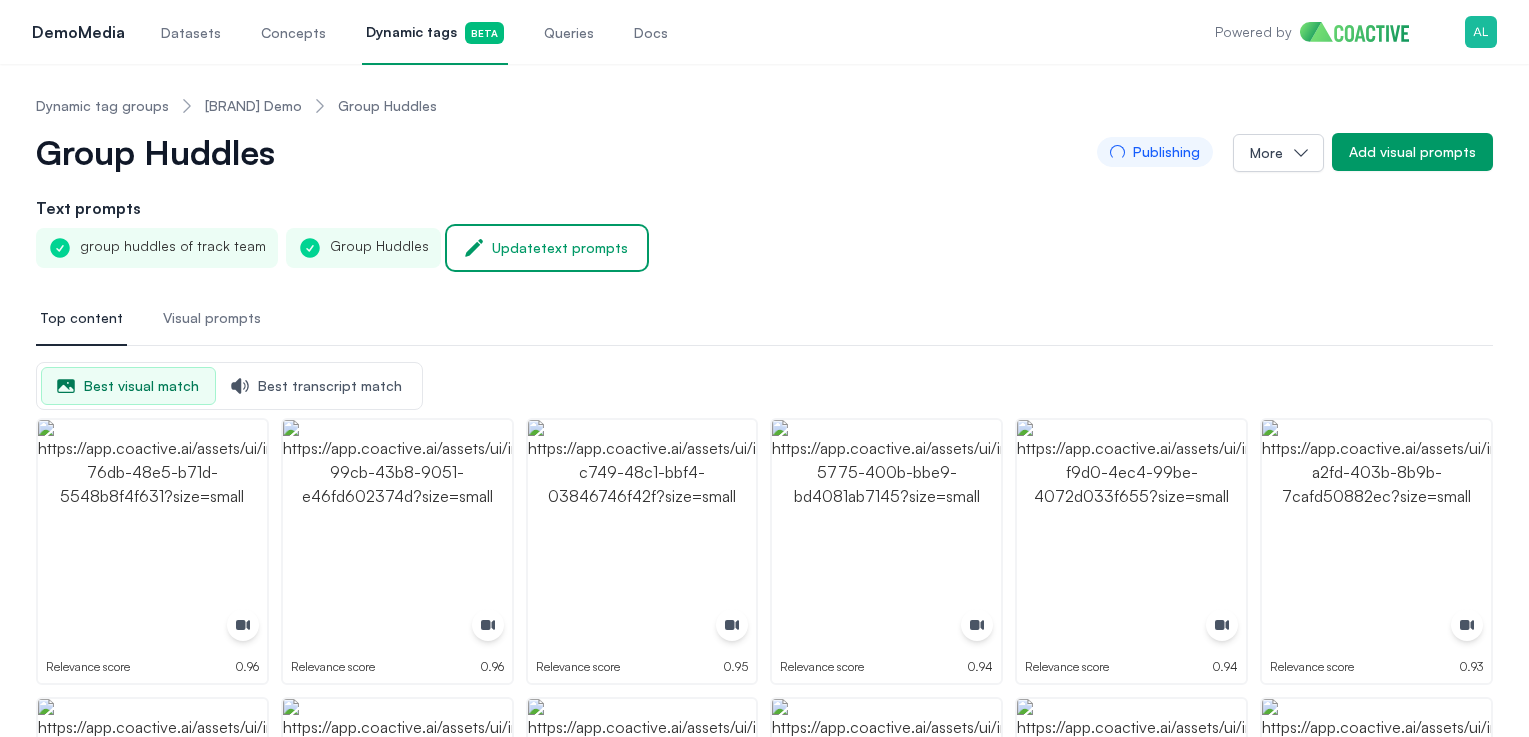 click on "Update  text prompts" at bounding box center [560, 248] 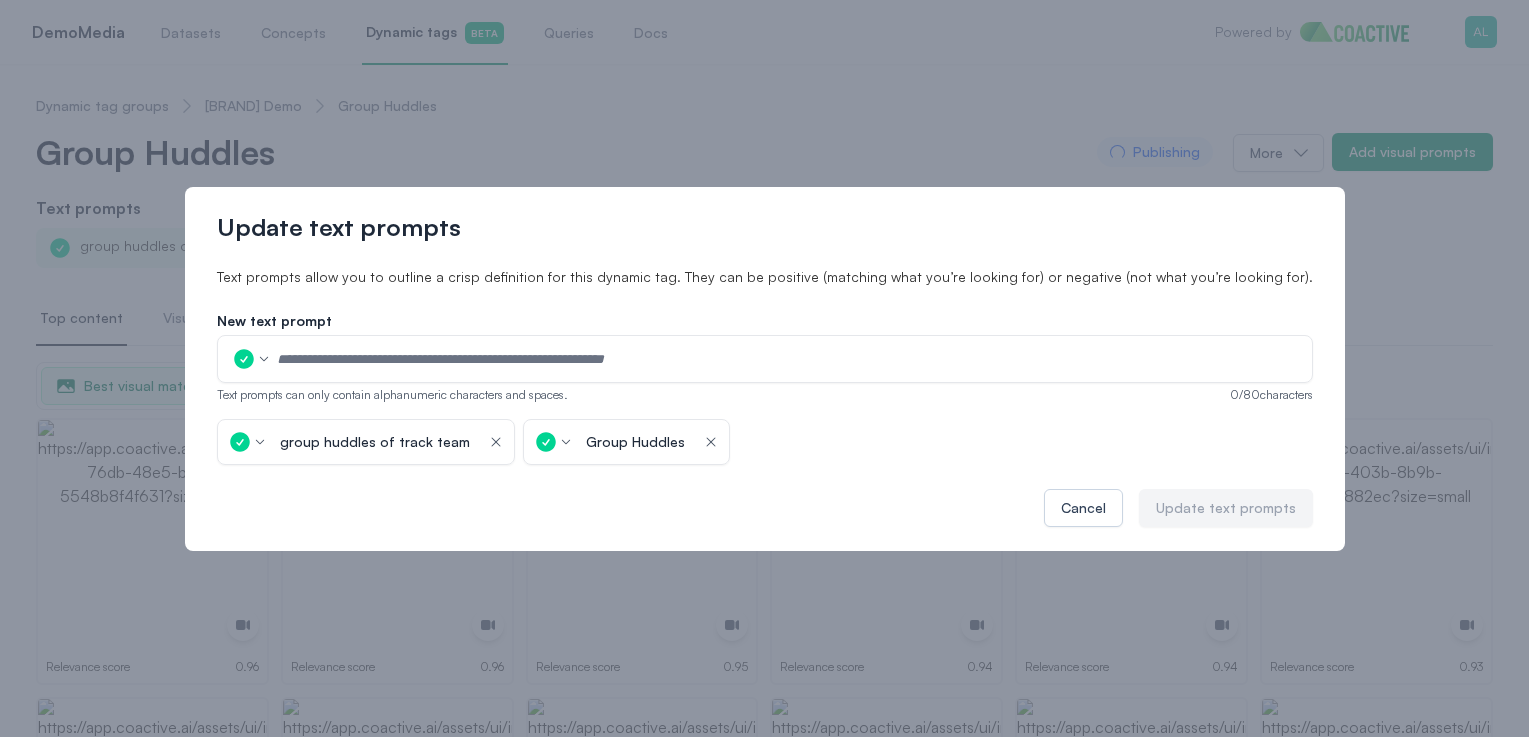 click 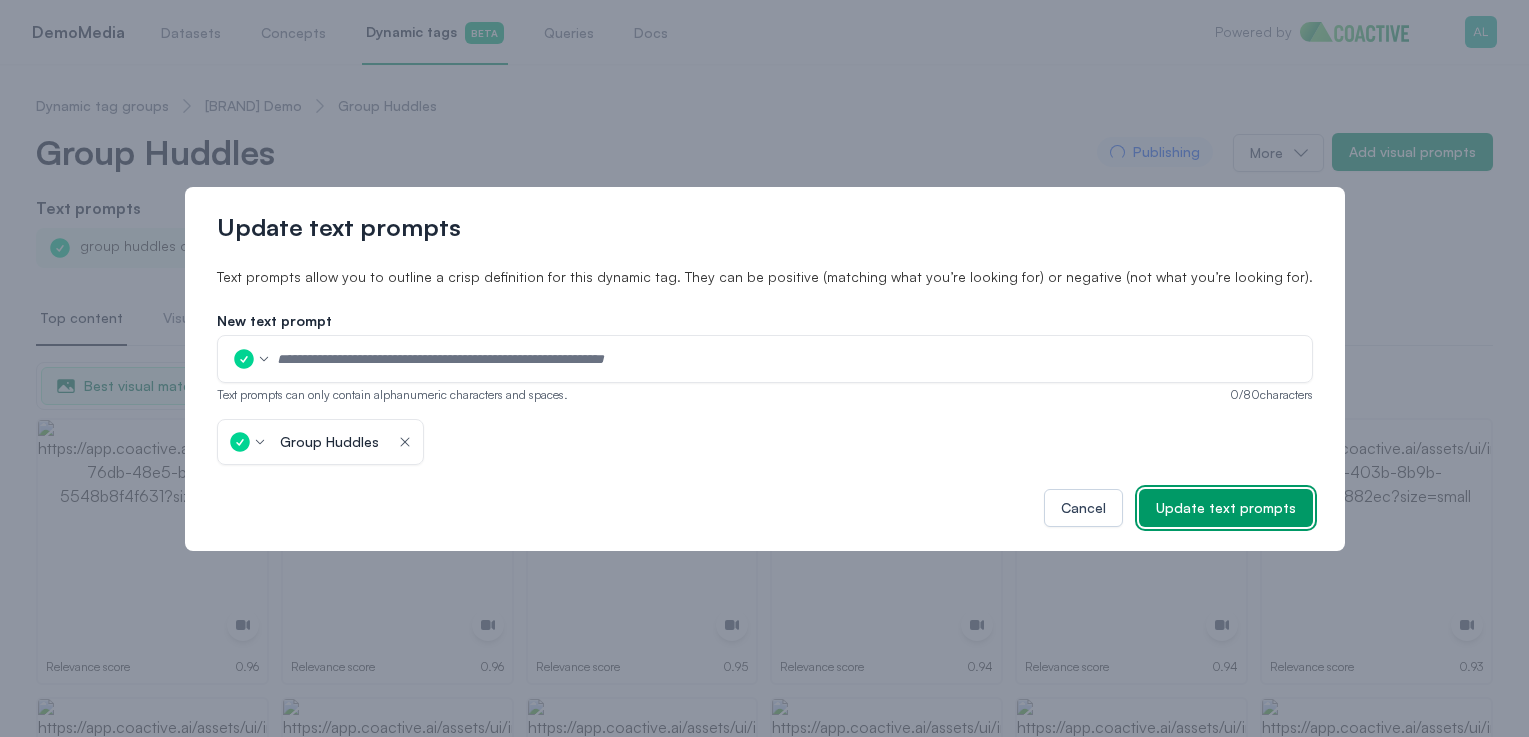 click on "Update text prompts" at bounding box center [1226, 508] 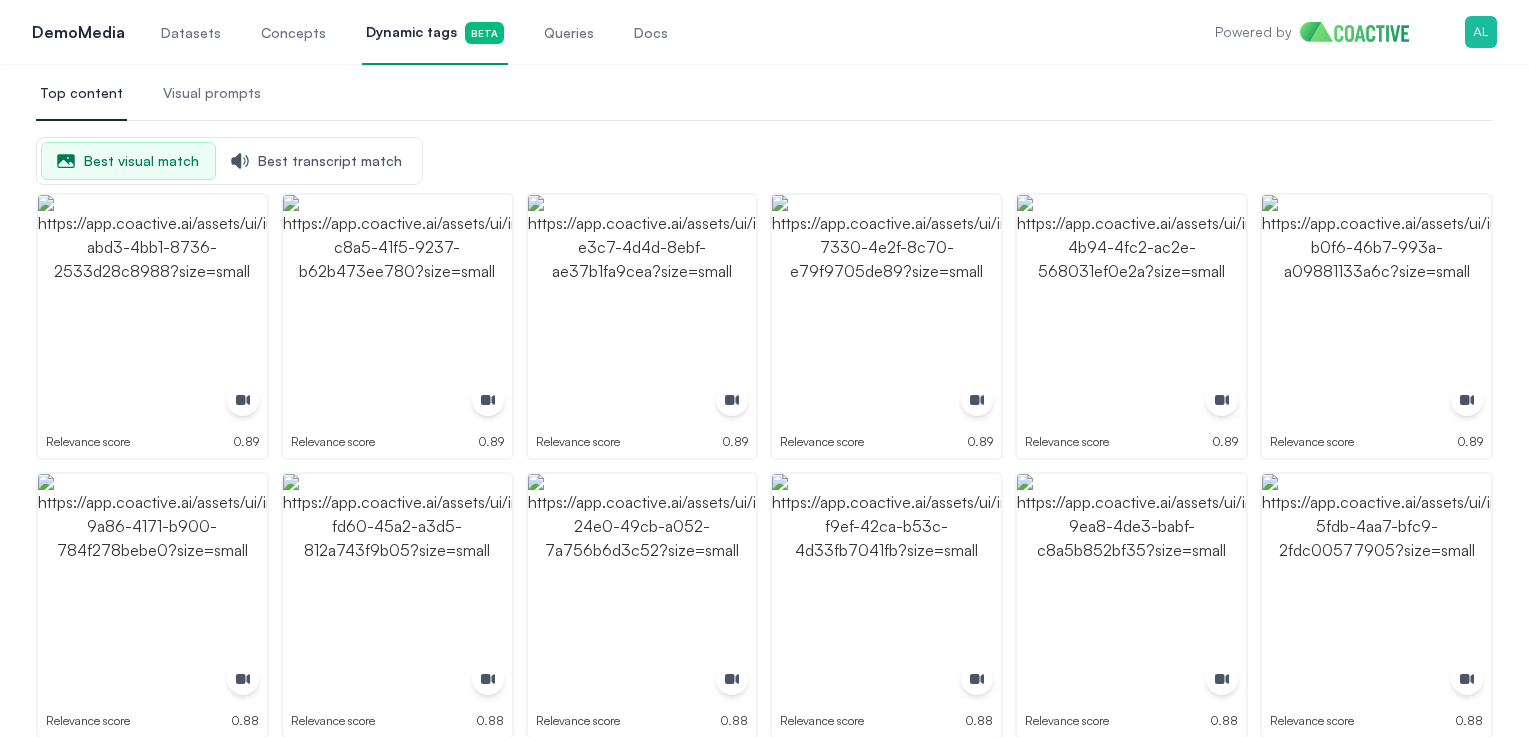 scroll, scrollTop: 0, scrollLeft: 0, axis: both 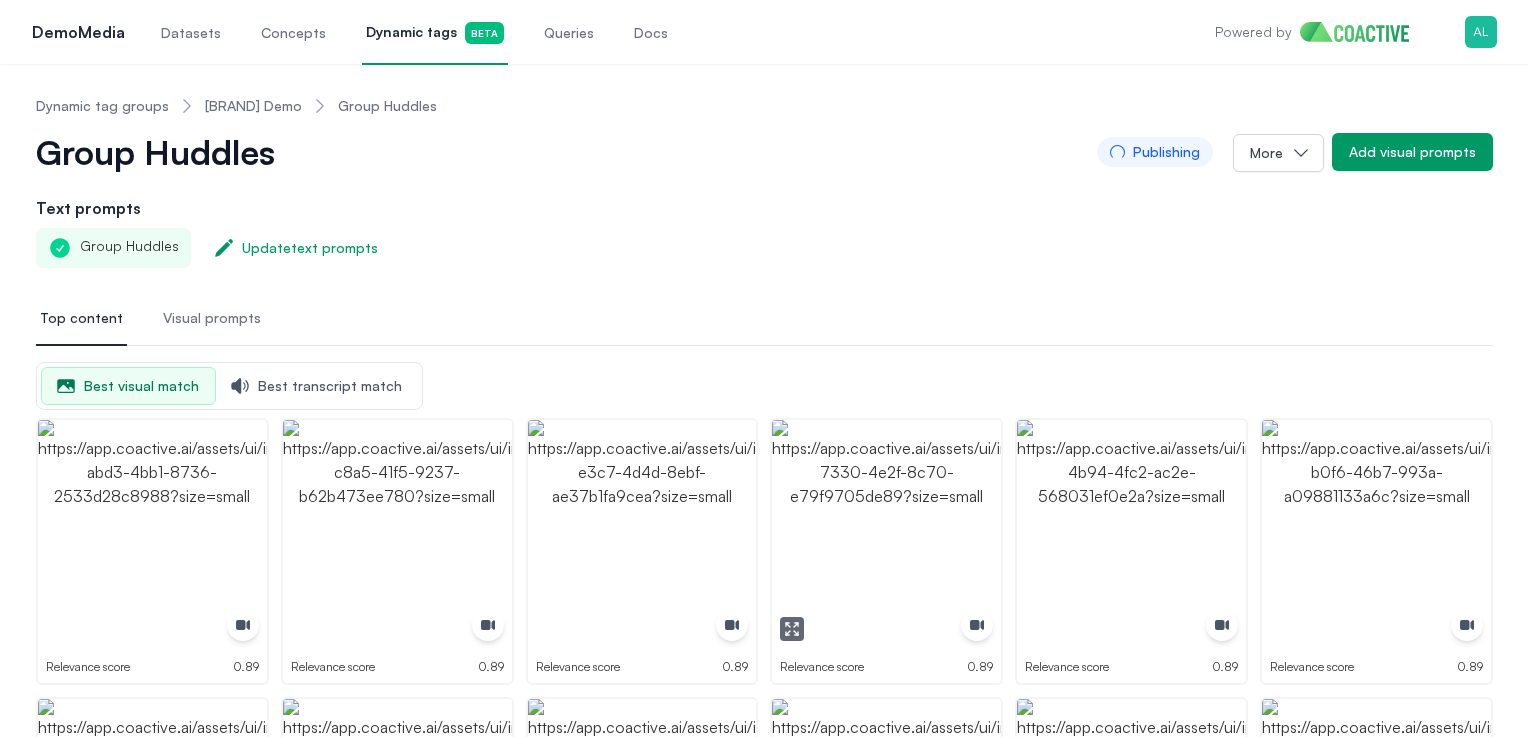 click at bounding box center [886, 534] 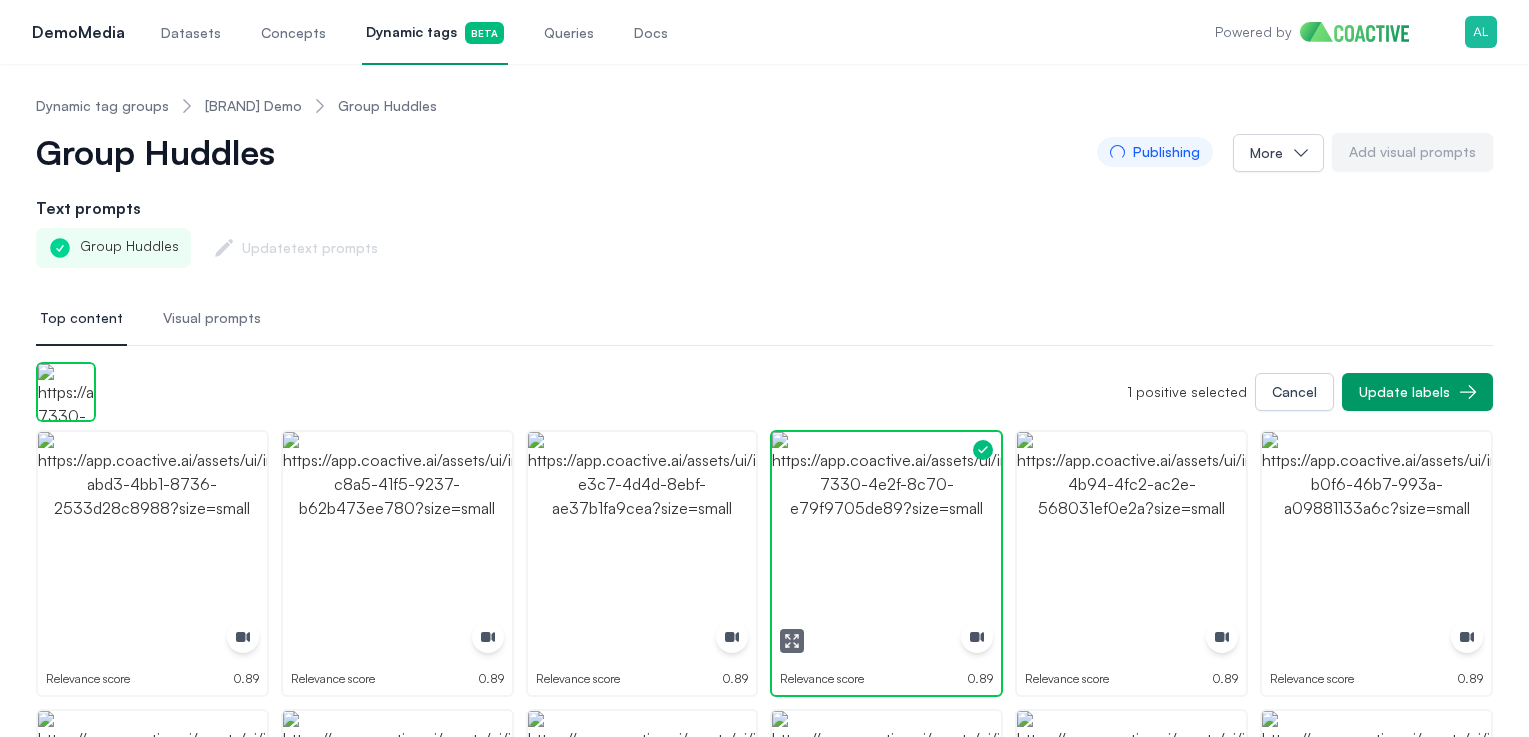 click at bounding box center (886, 546) 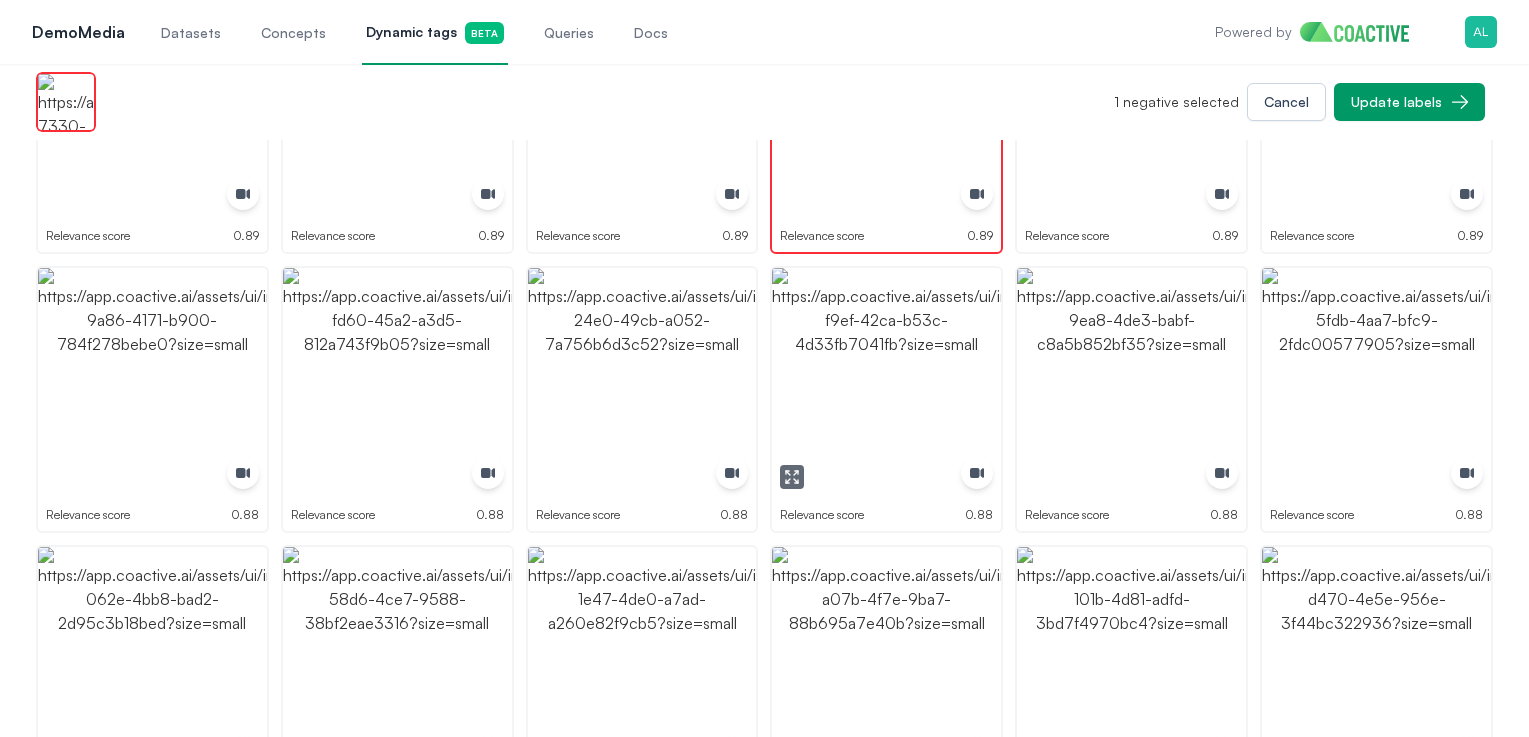 scroll, scrollTop: 386, scrollLeft: 0, axis: vertical 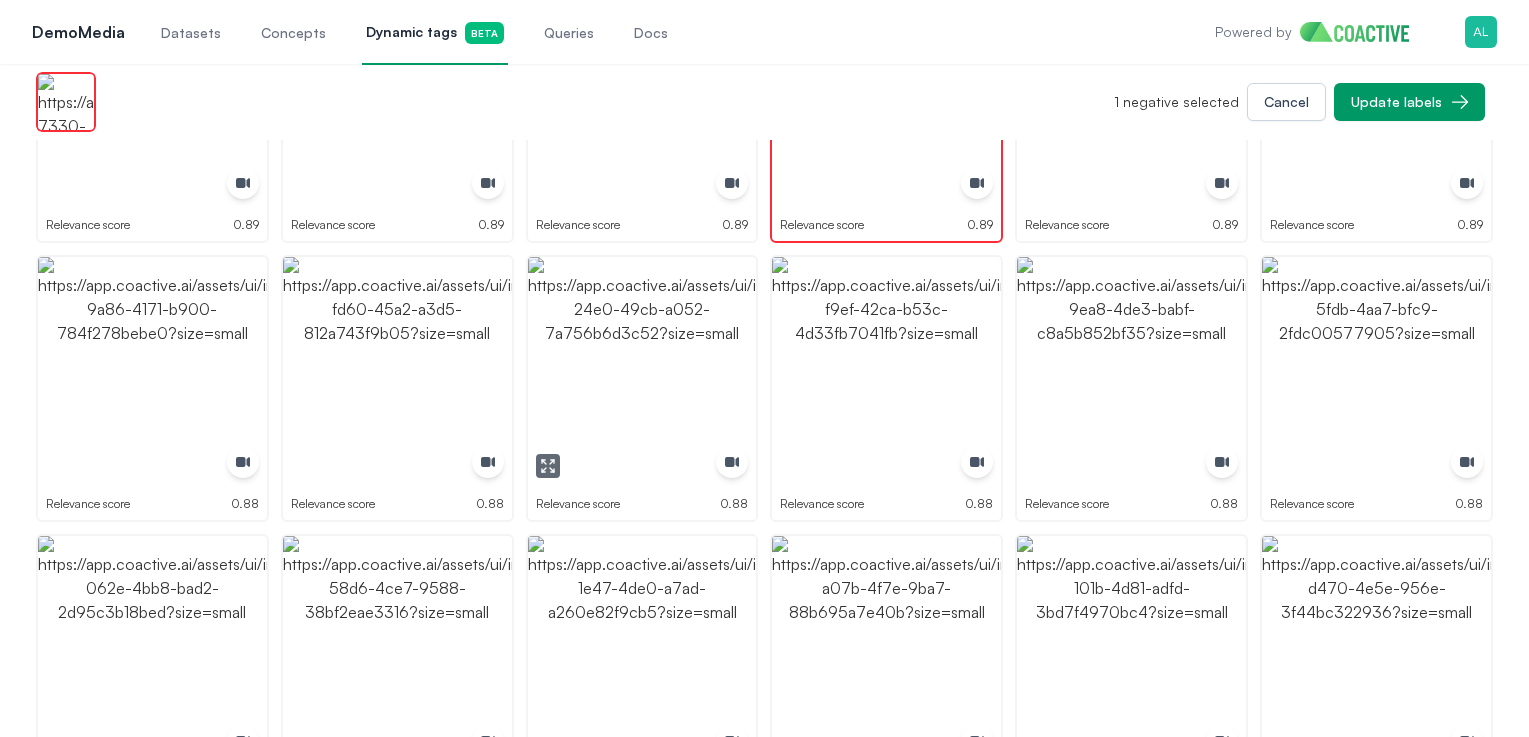 click at bounding box center (642, 371) 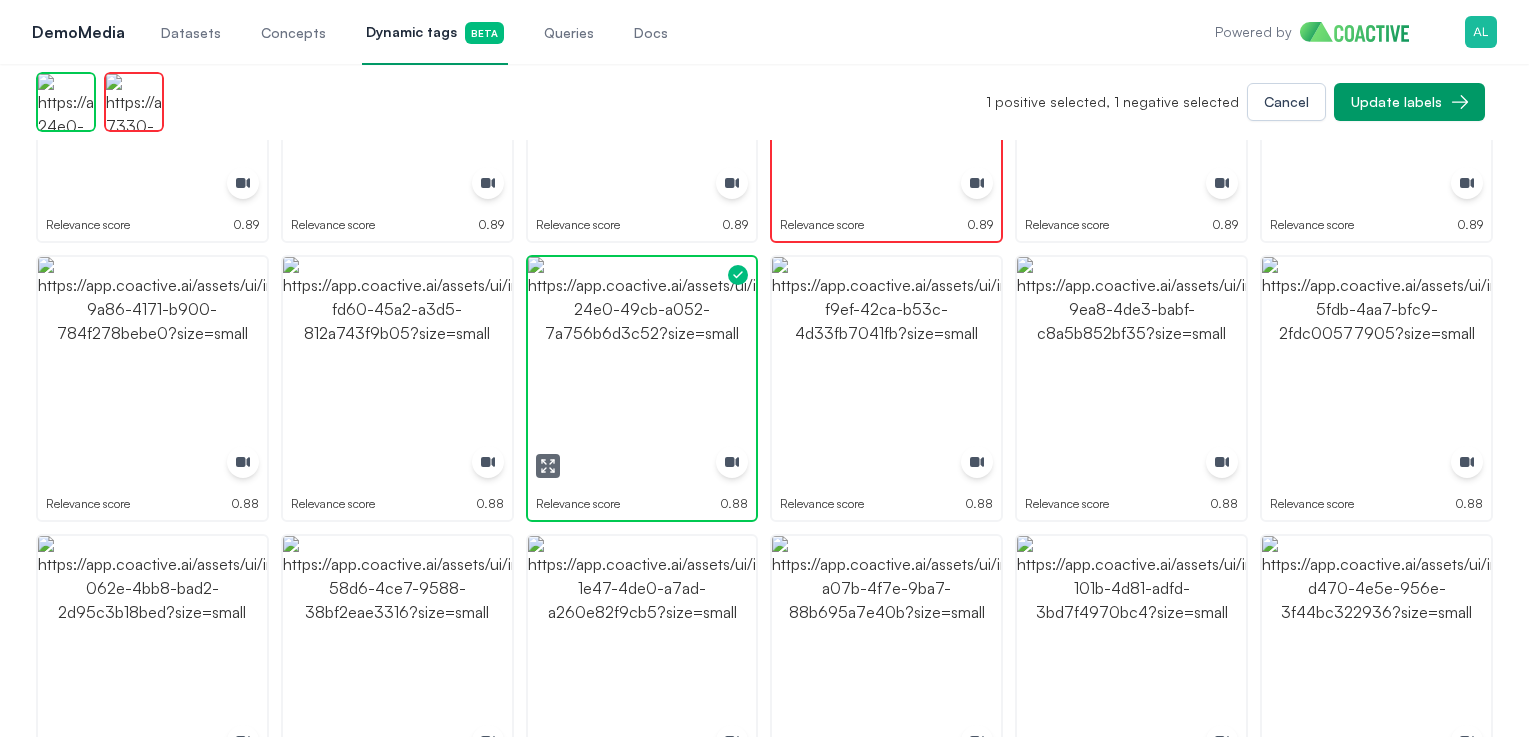 click at bounding box center [642, 371] 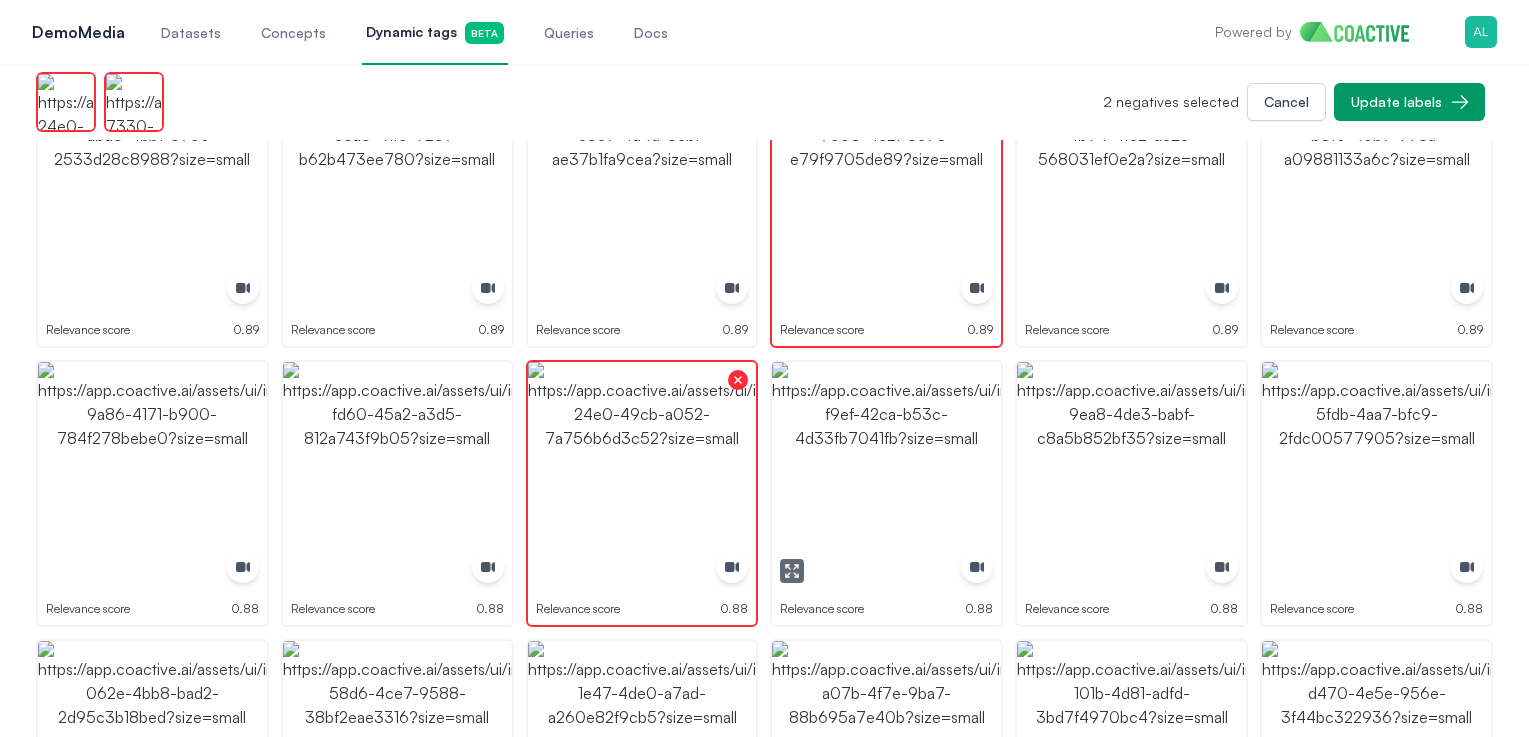 scroll, scrollTop: 233, scrollLeft: 0, axis: vertical 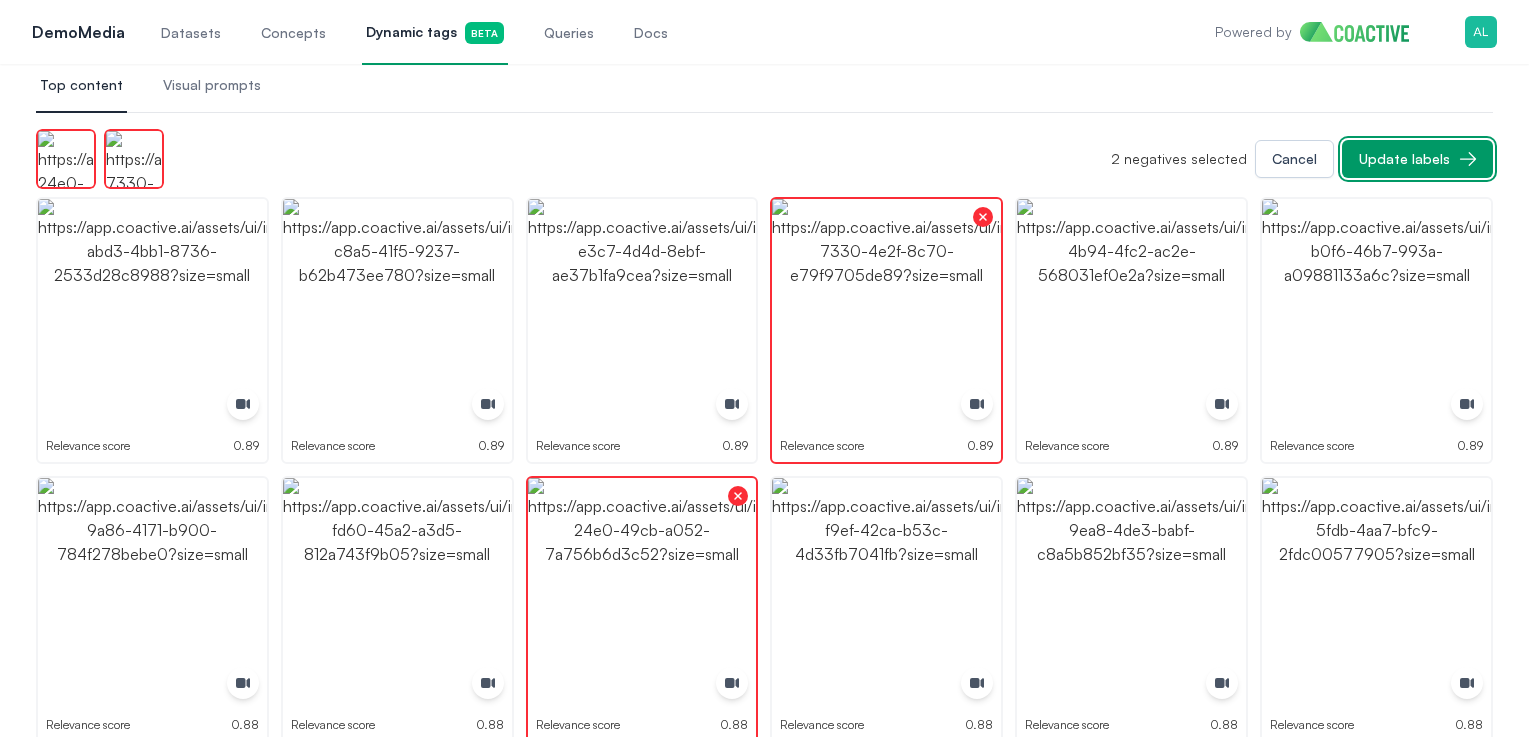click on "Update labels" at bounding box center [1404, 159] 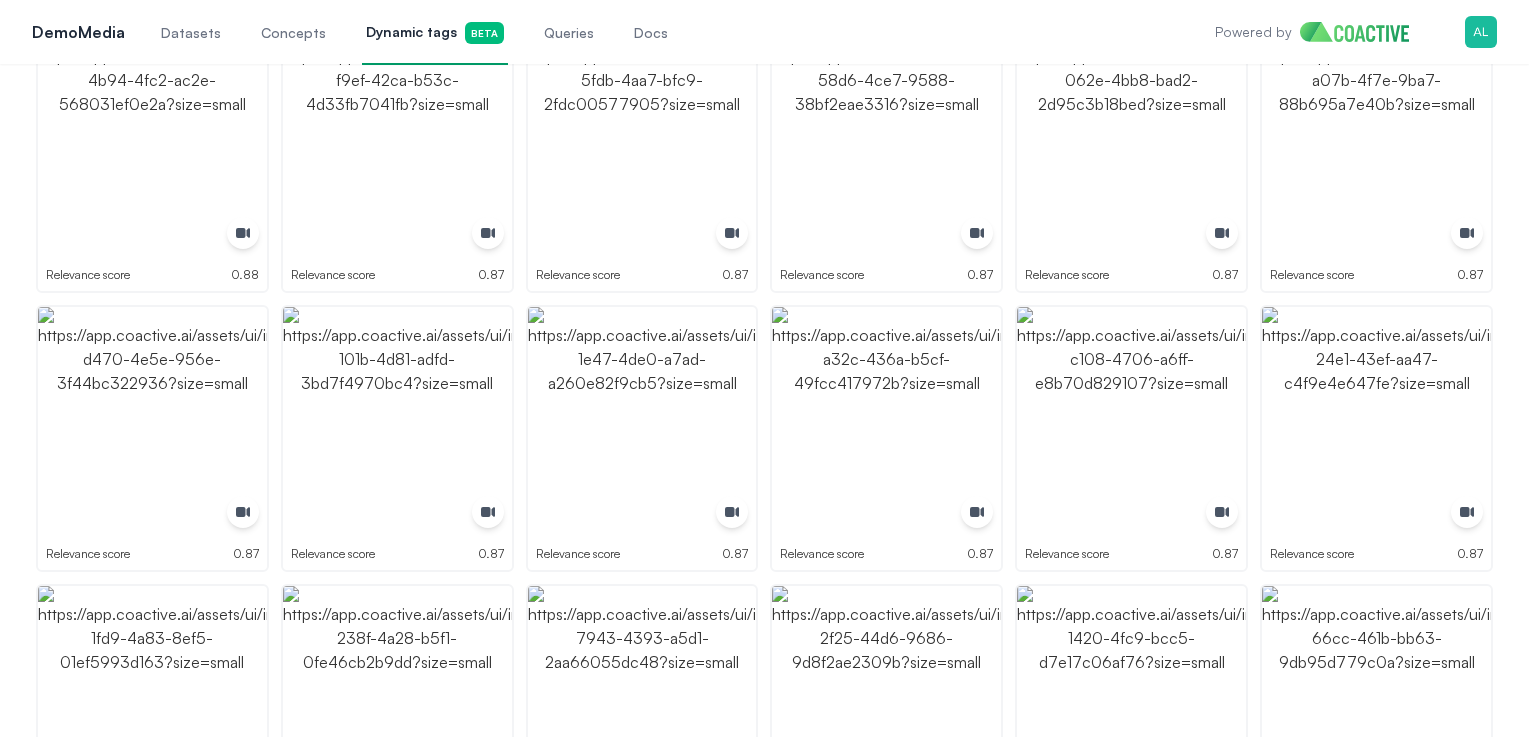 scroll, scrollTop: 0, scrollLeft: 0, axis: both 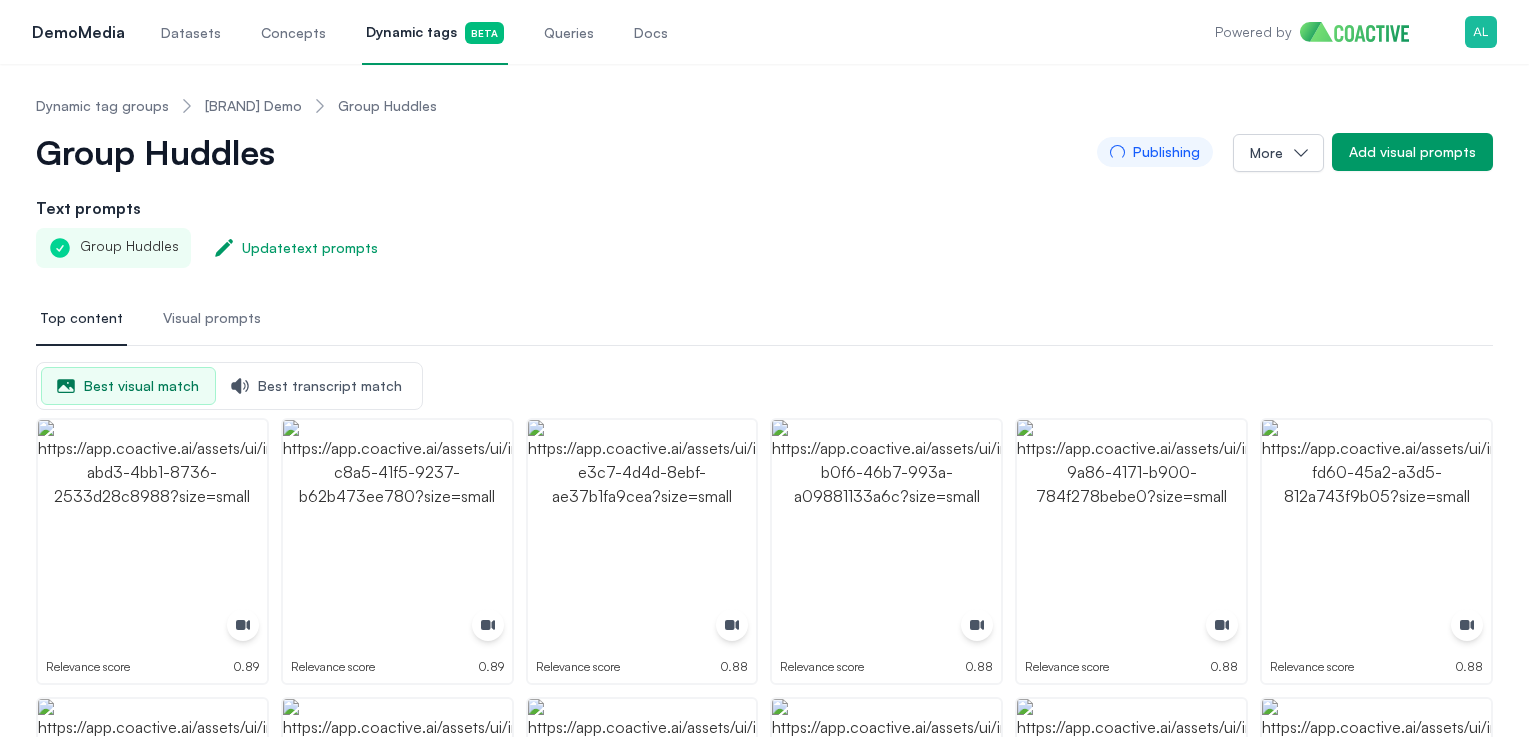 click on "Visual prompts" at bounding box center (212, 319) 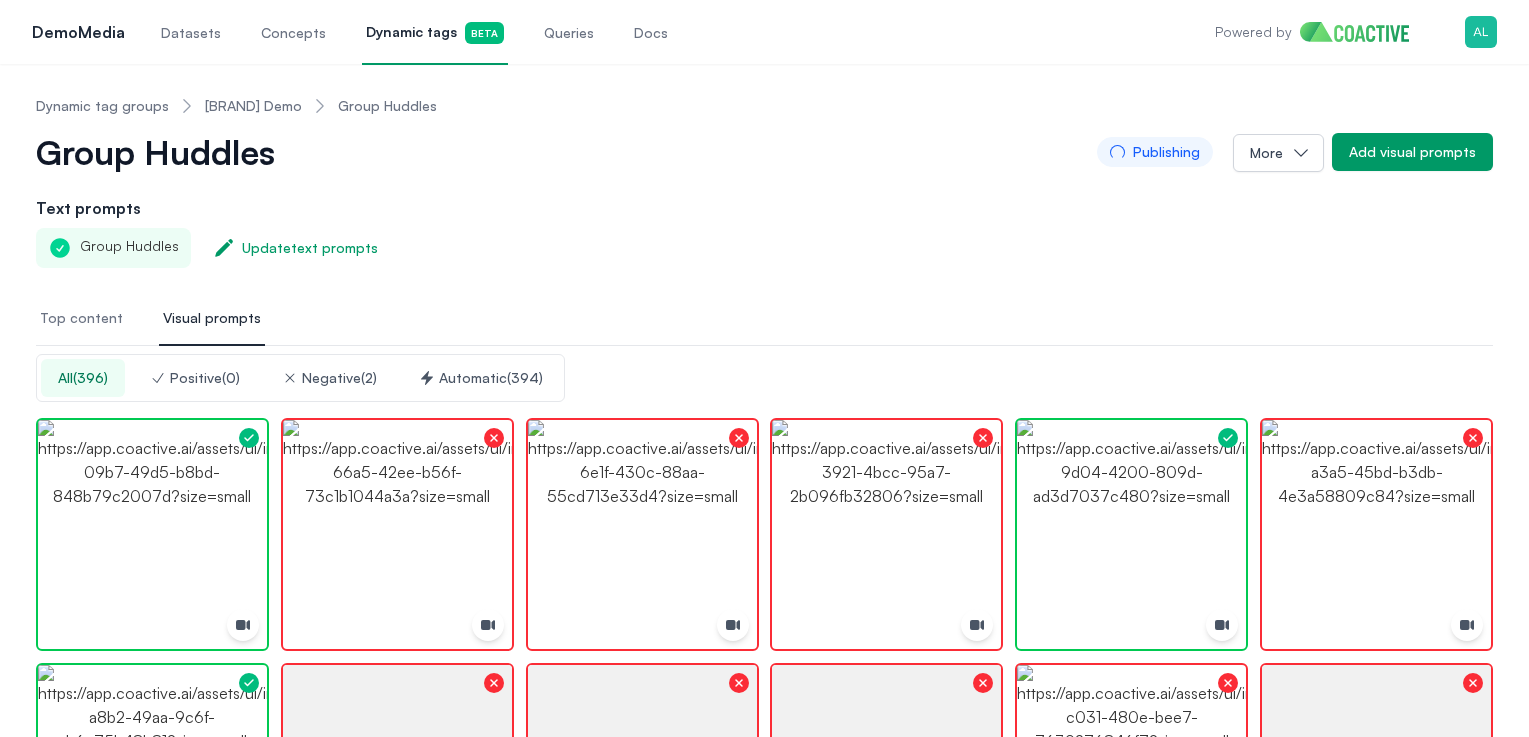 click on "Negative  ( 2 )" at bounding box center [329, 378] 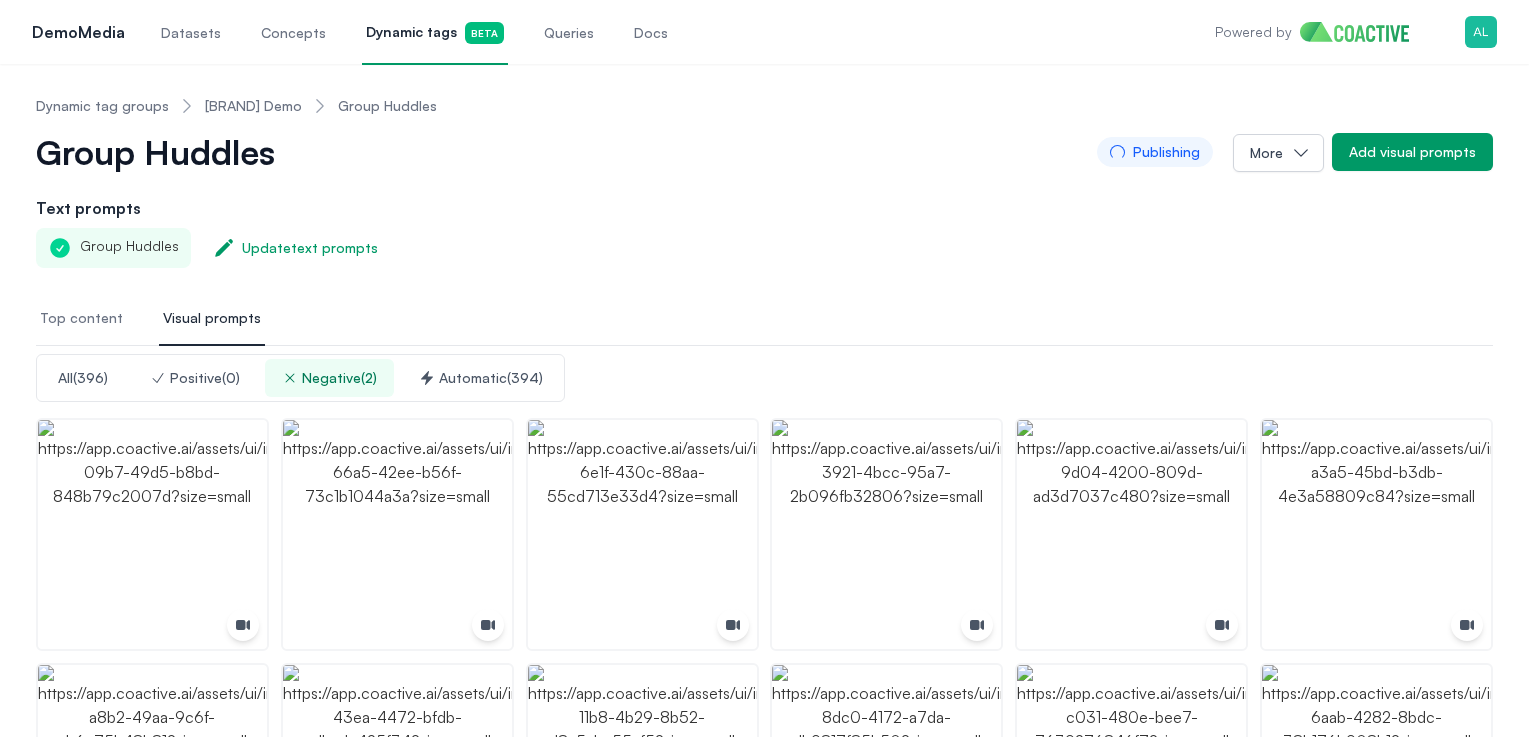 click 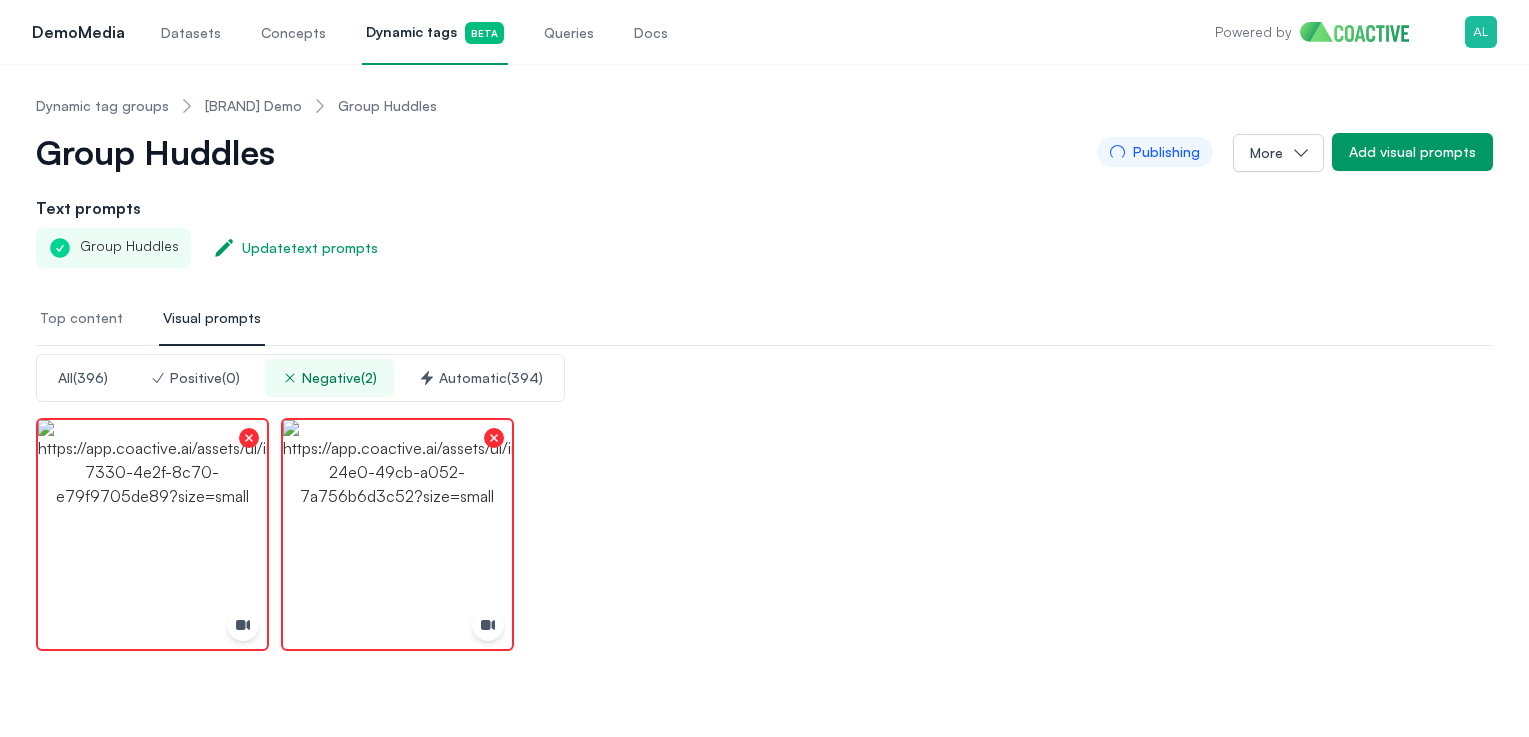 click 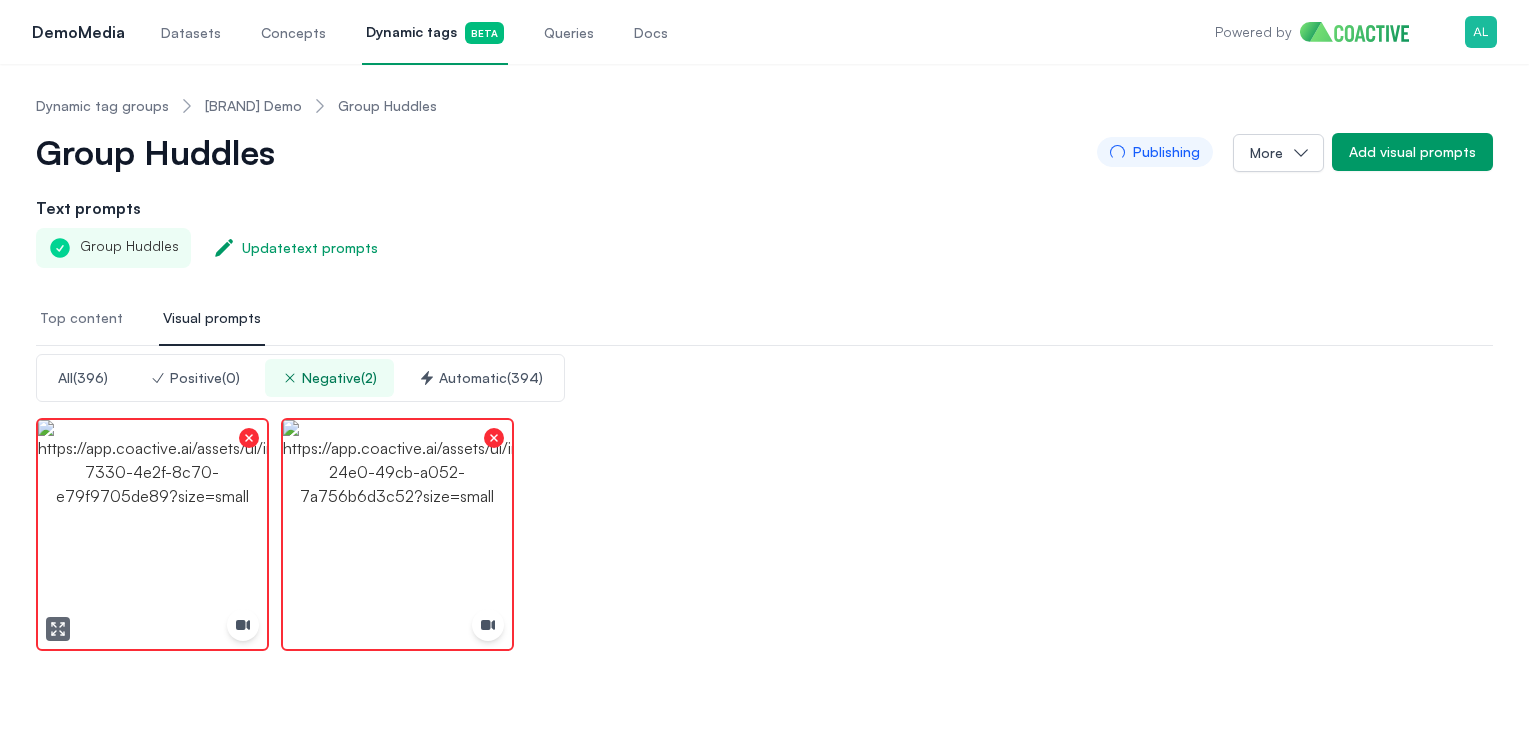 click at bounding box center [251, 436] 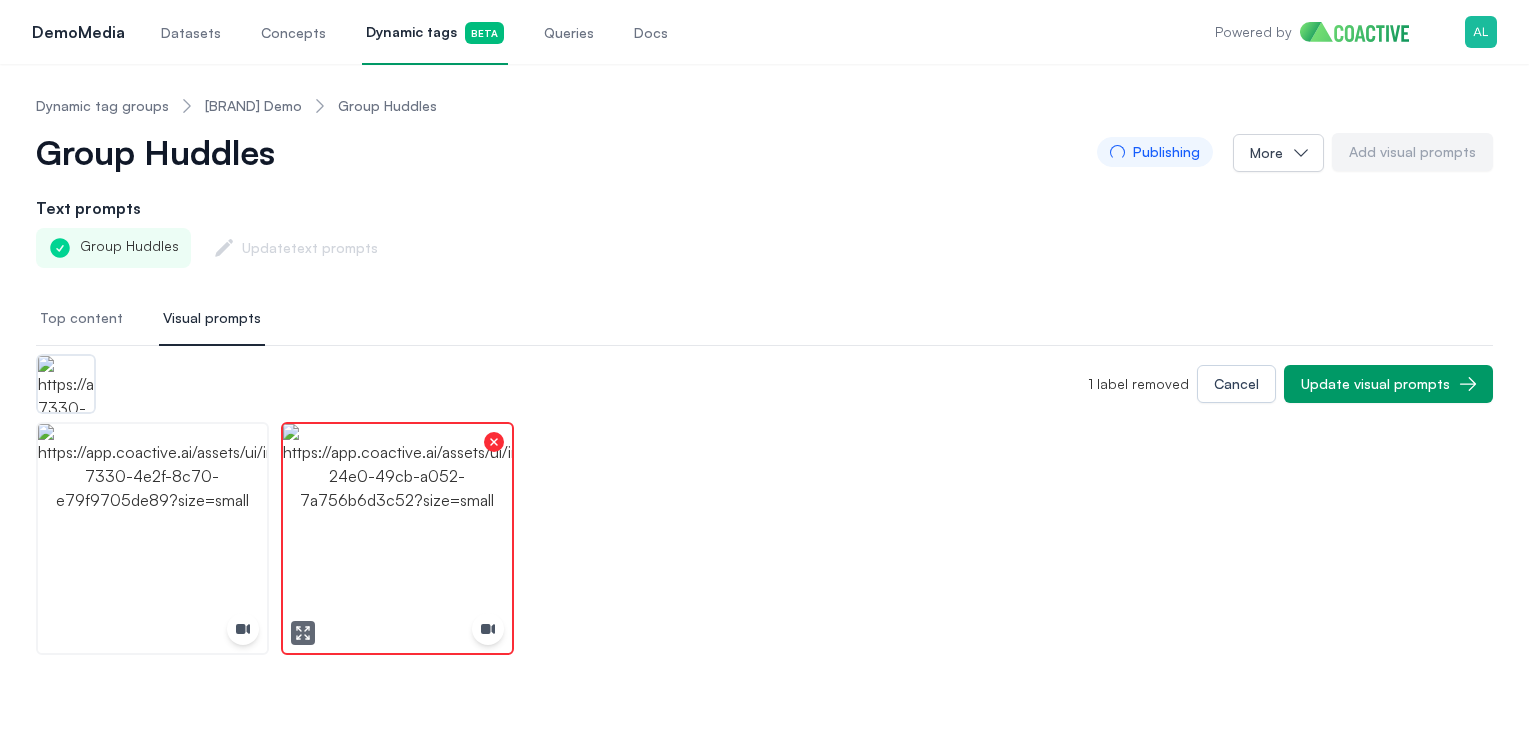 click at bounding box center [496, 440] 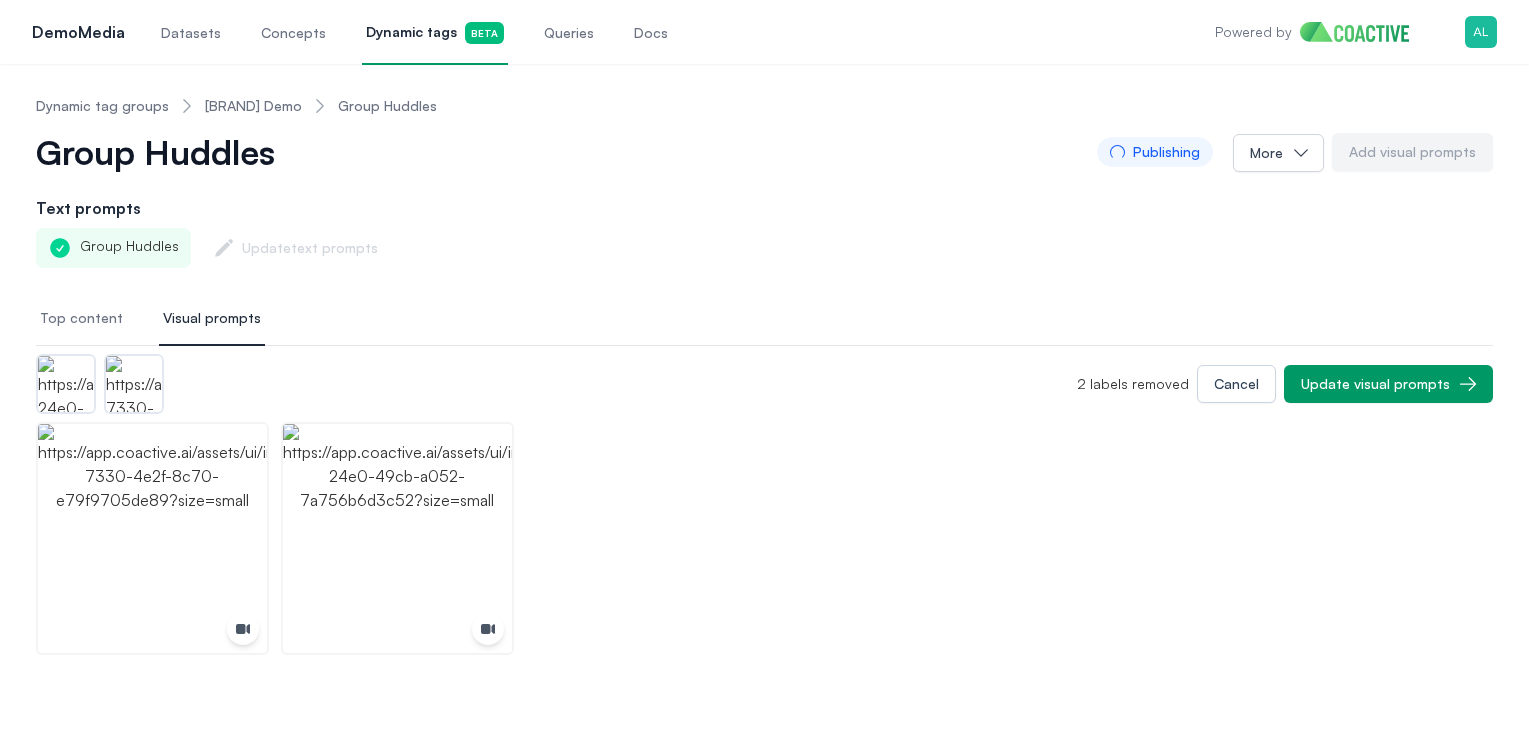 click on "Top content" at bounding box center (81, 318) 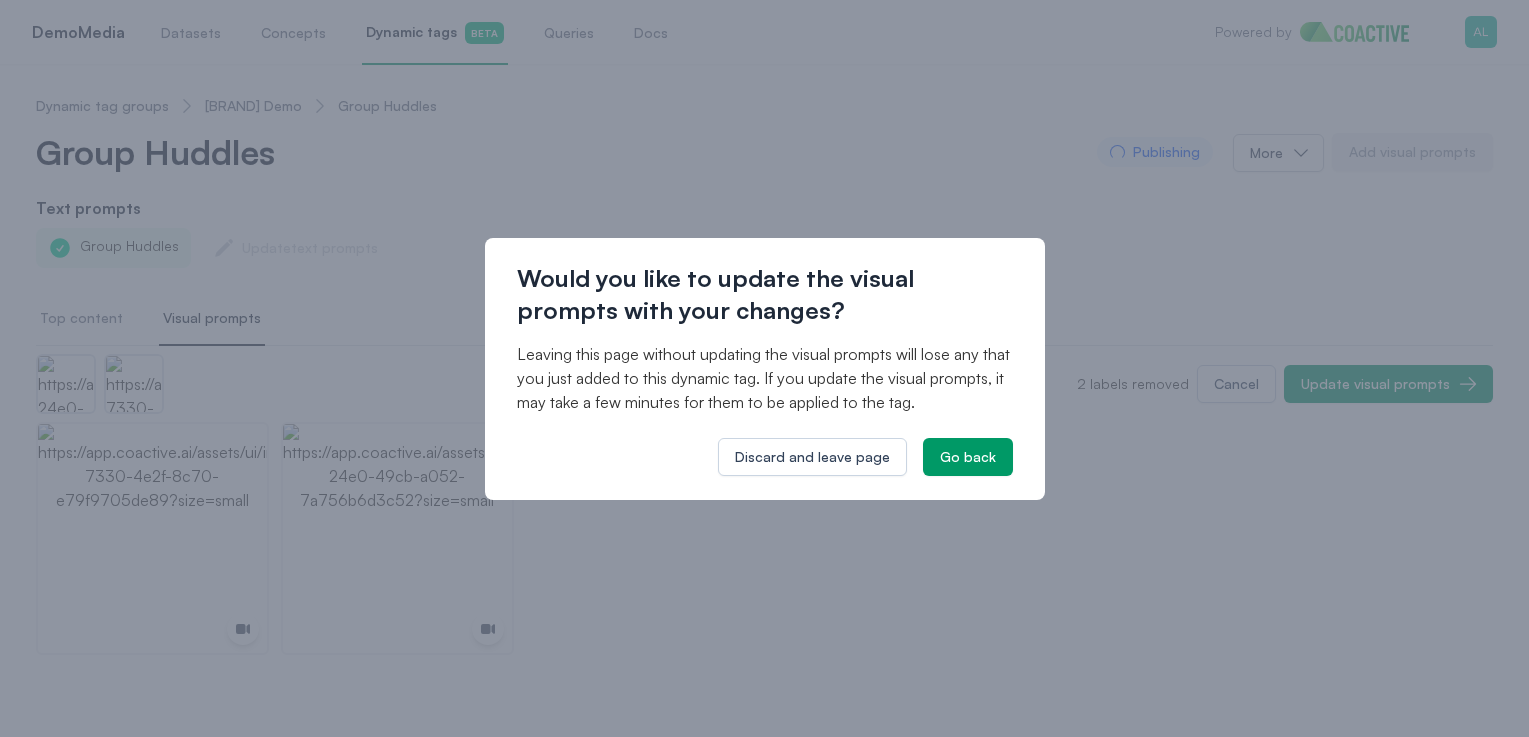 click on "Would you like to update the visual prompts with your changes? Leaving this page without updating the visual prompts will lose any that you just added to this dynamic tag. If you update the visual prompts, it may take a few minutes for them to be applied to the tag. Discard and leave page Go back" at bounding box center (765, 369) 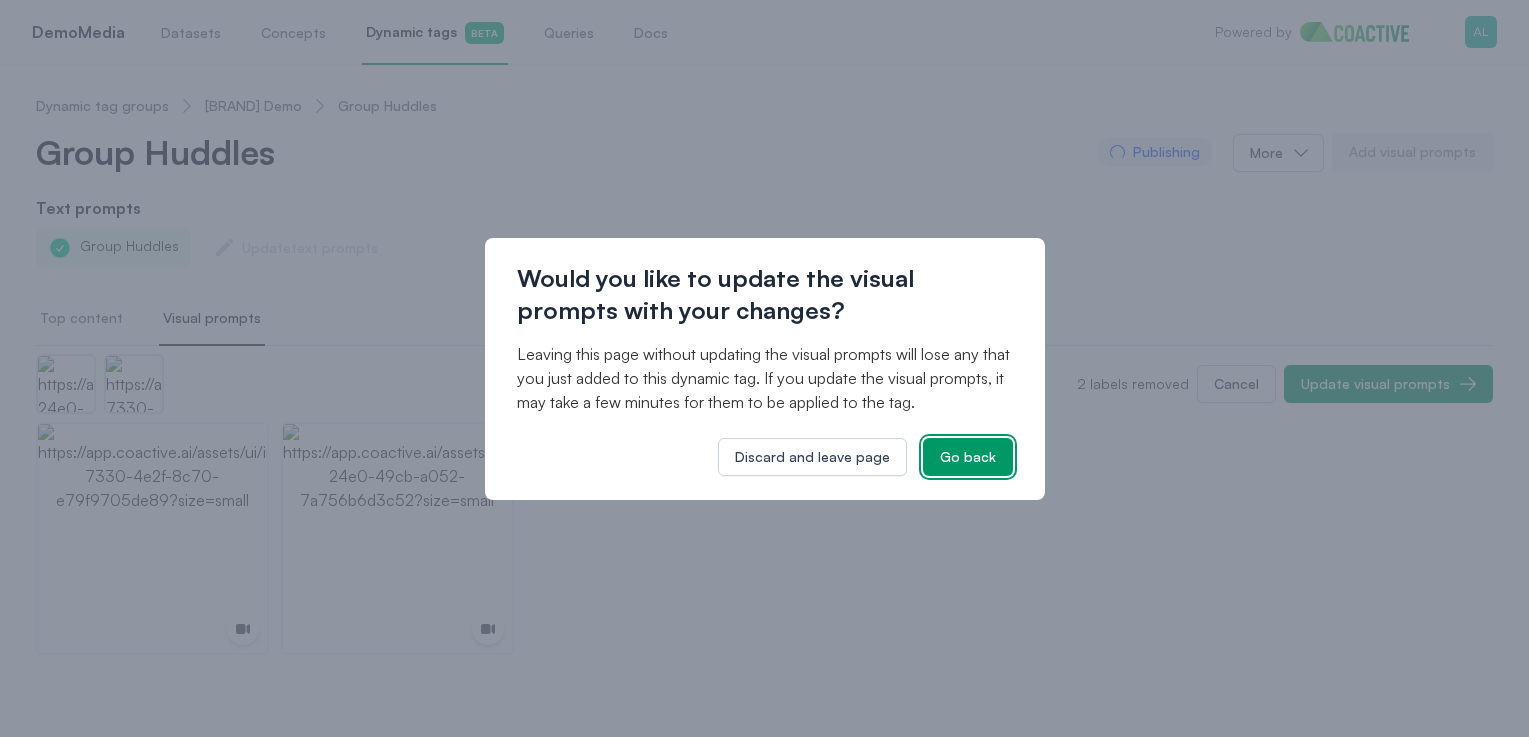 click on "Go back" at bounding box center [968, 457] 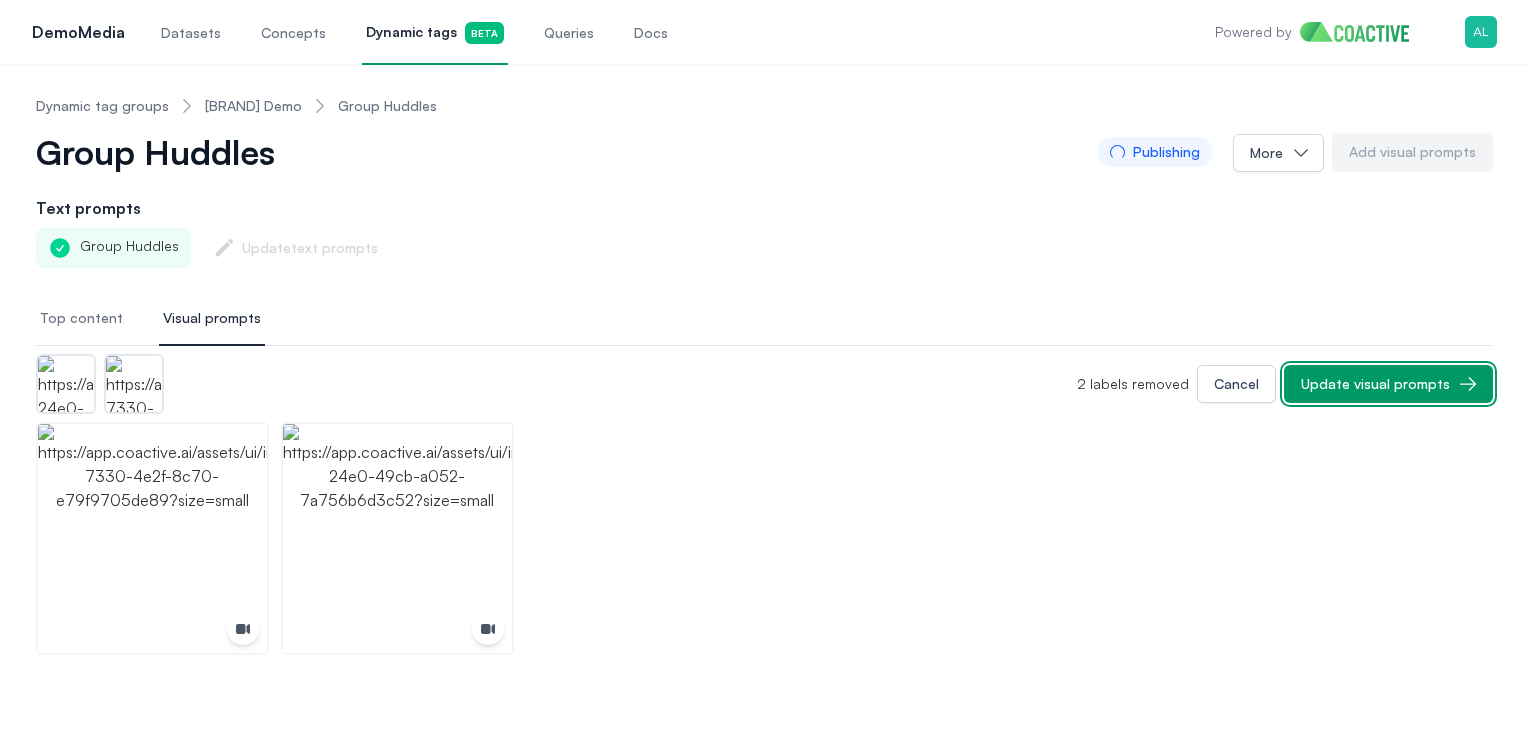 click on "Update visual prompts" at bounding box center (1375, 384) 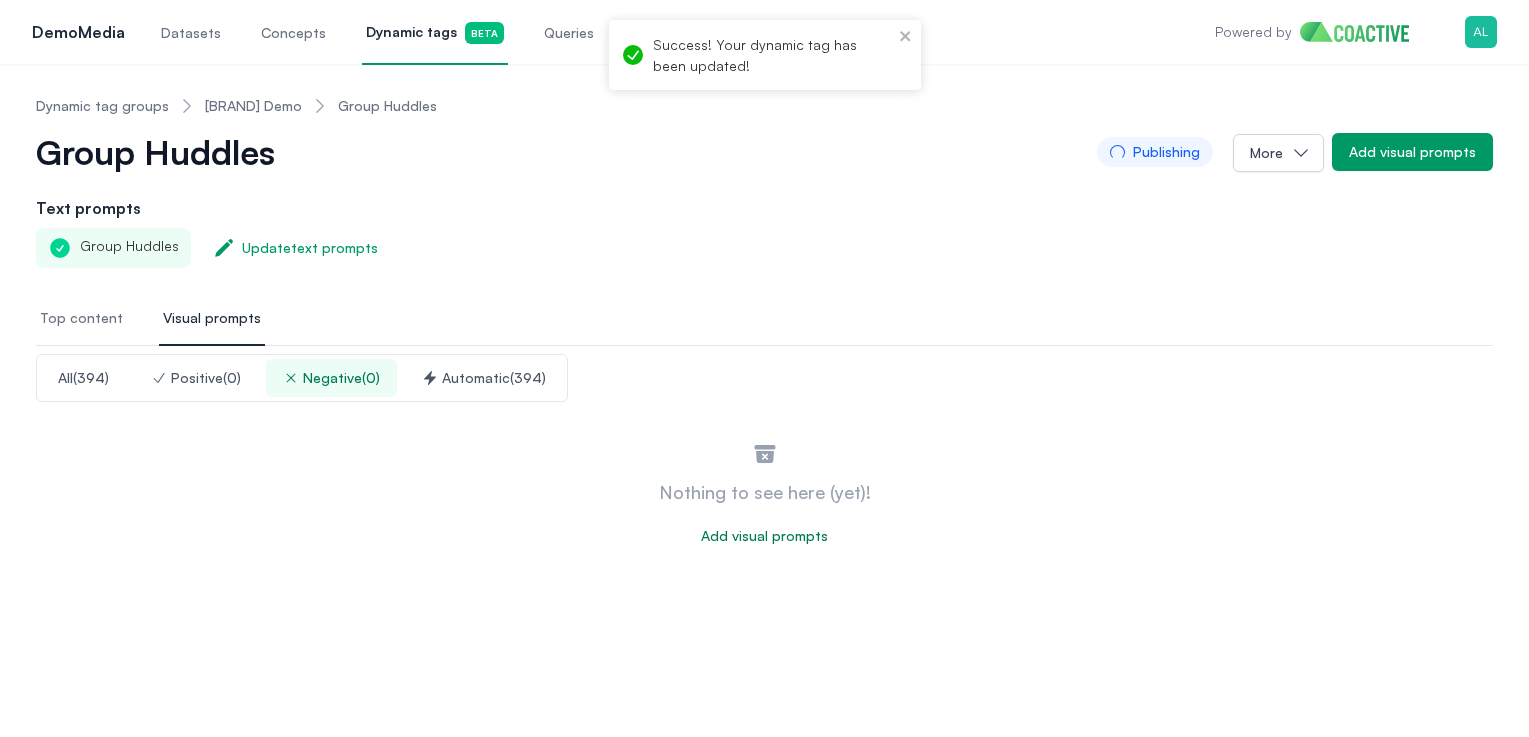 click on "[BRAND] Demo" at bounding box center (253, 106) 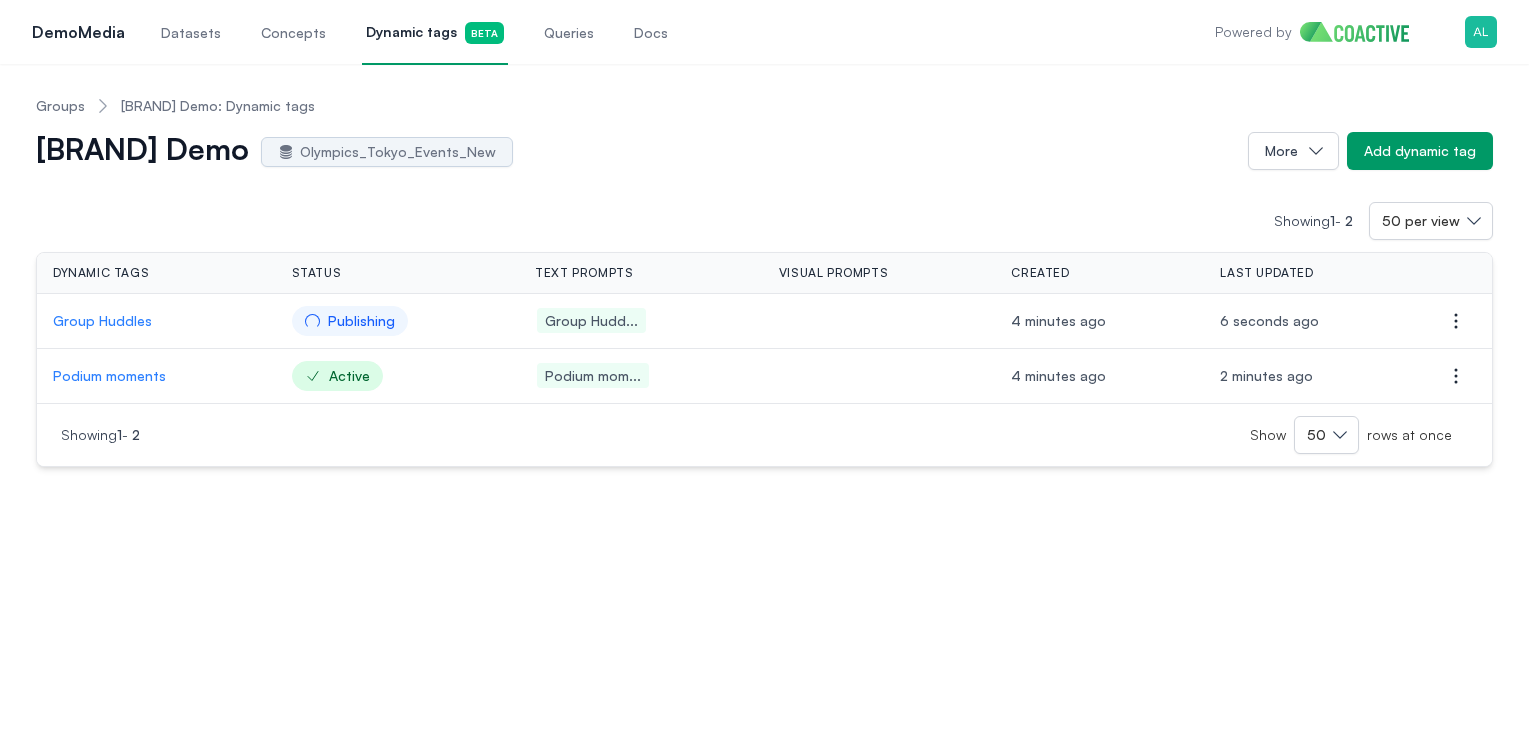 click on "Queries" at bounding box center [569, 33] 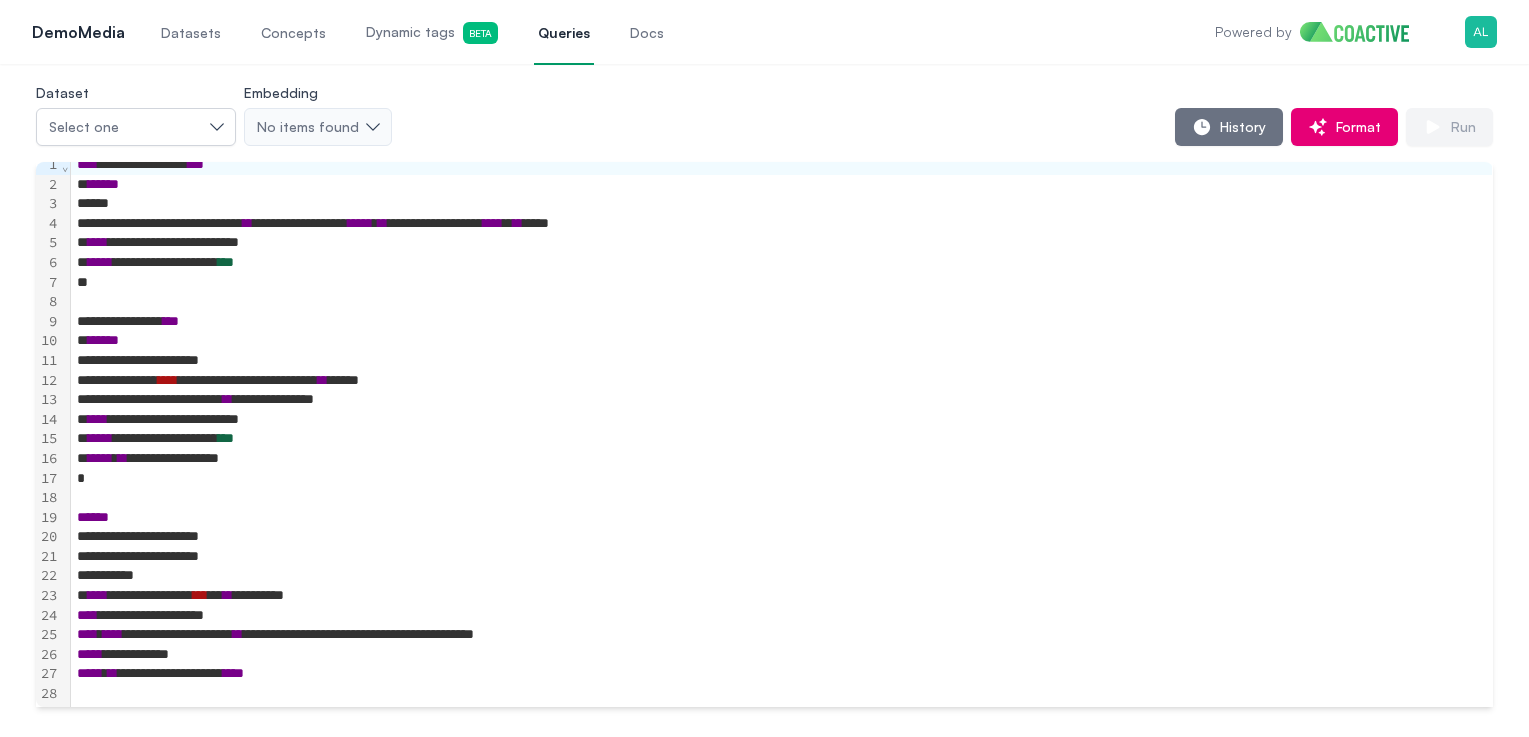 scroll, scrollTop: 0, scrollLeft: 0, axis: both 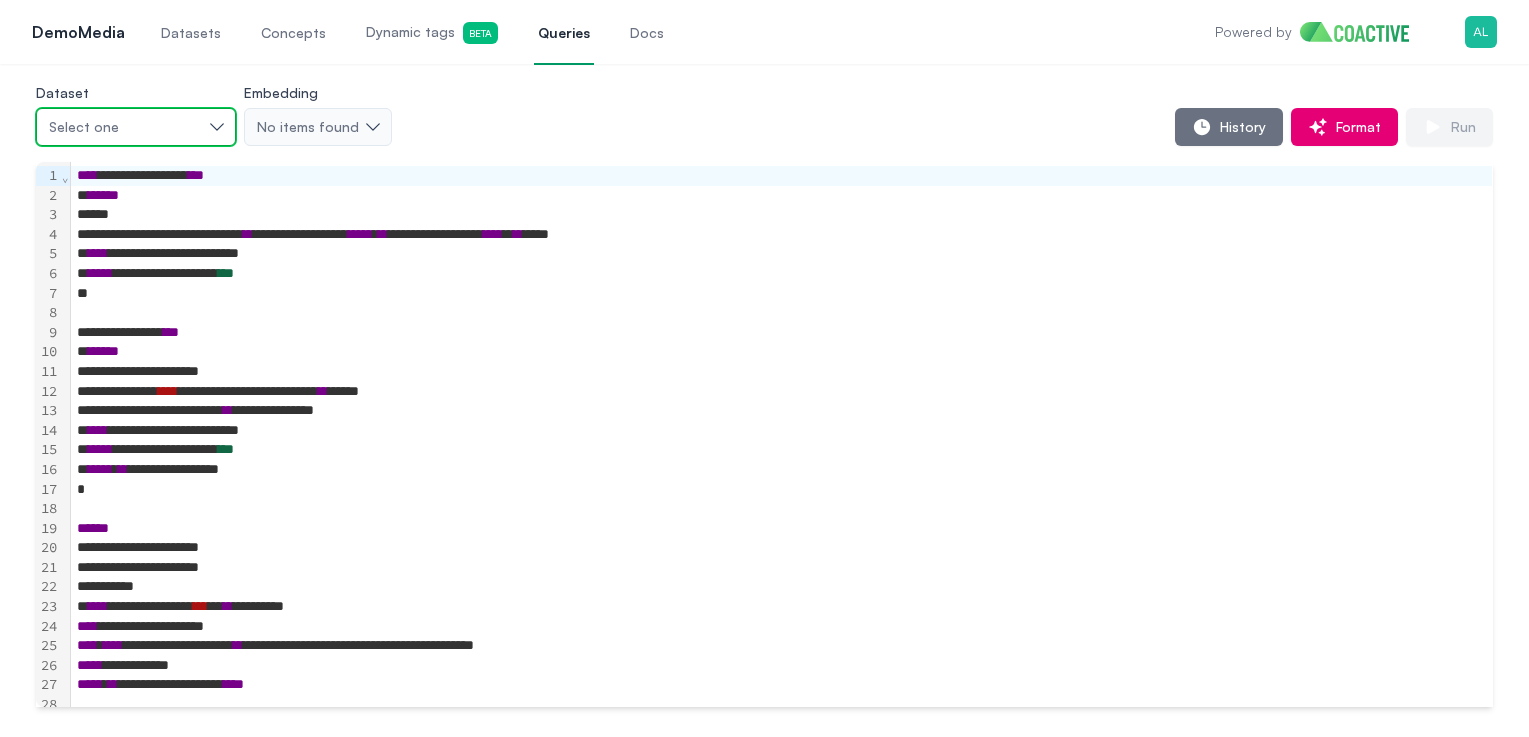 click on "Select one" at bounding box center (126, 127) 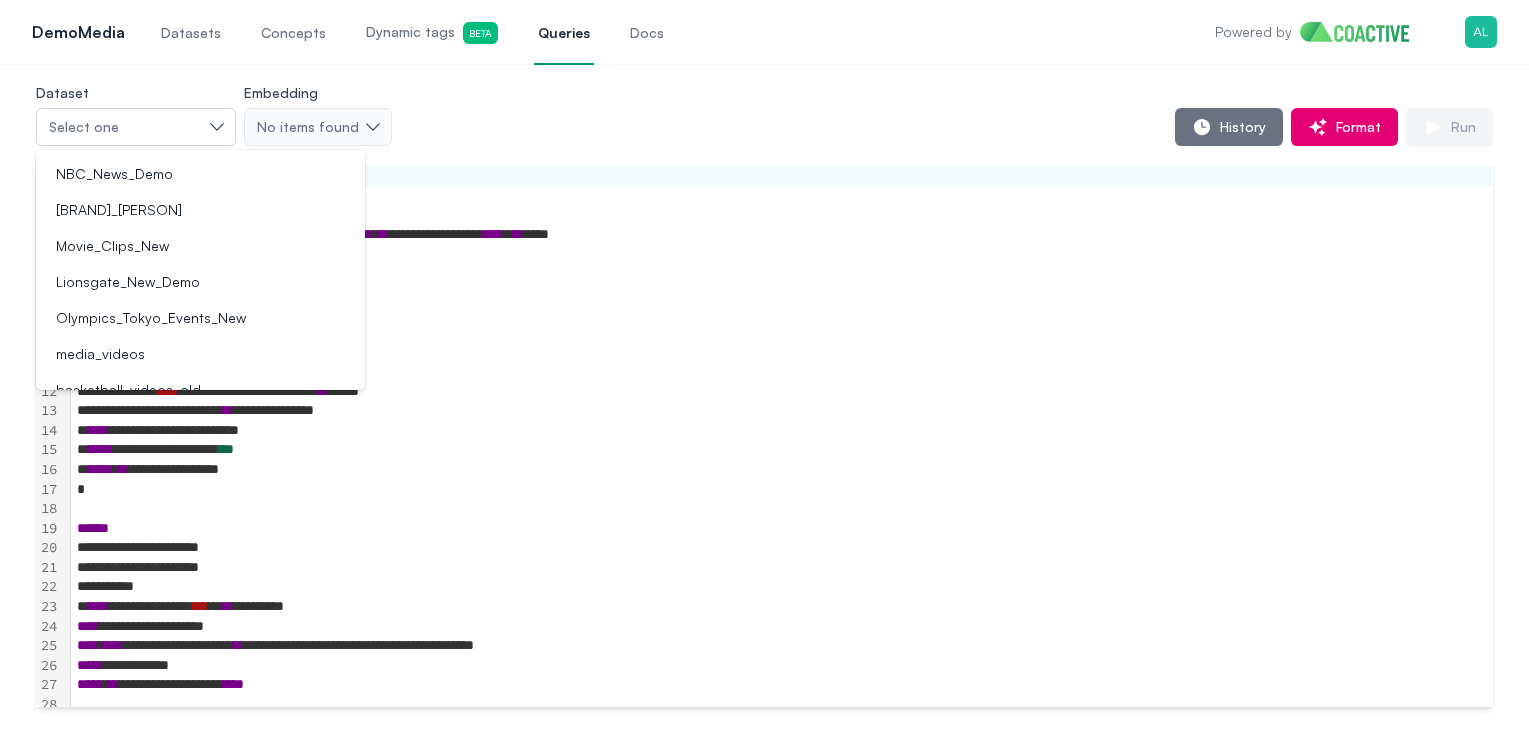 scroll, scrollTop: 488, scrollLeft: 0, axis: vertical 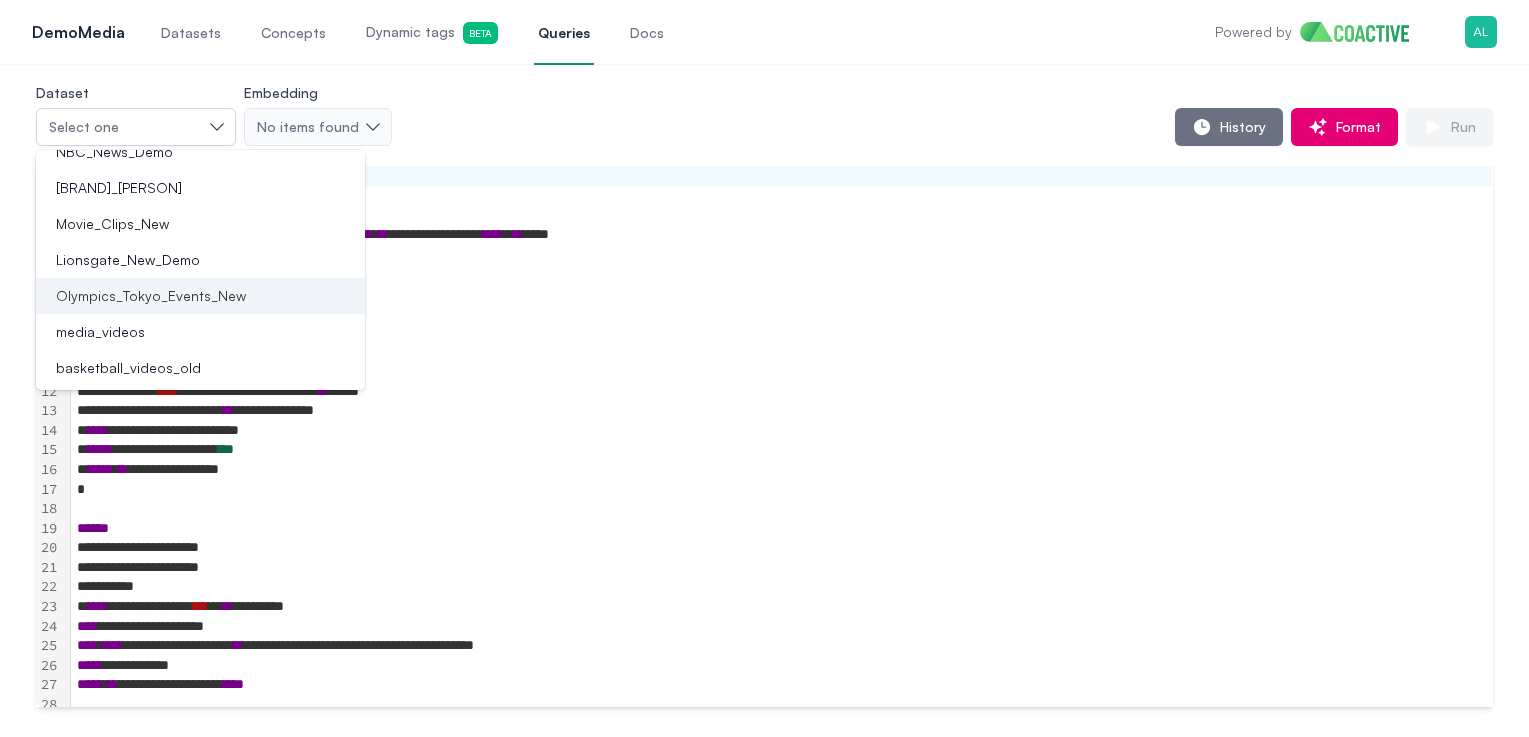 click on "Olympics_Tokyo_Events_New" at bounding box center [151, 296] 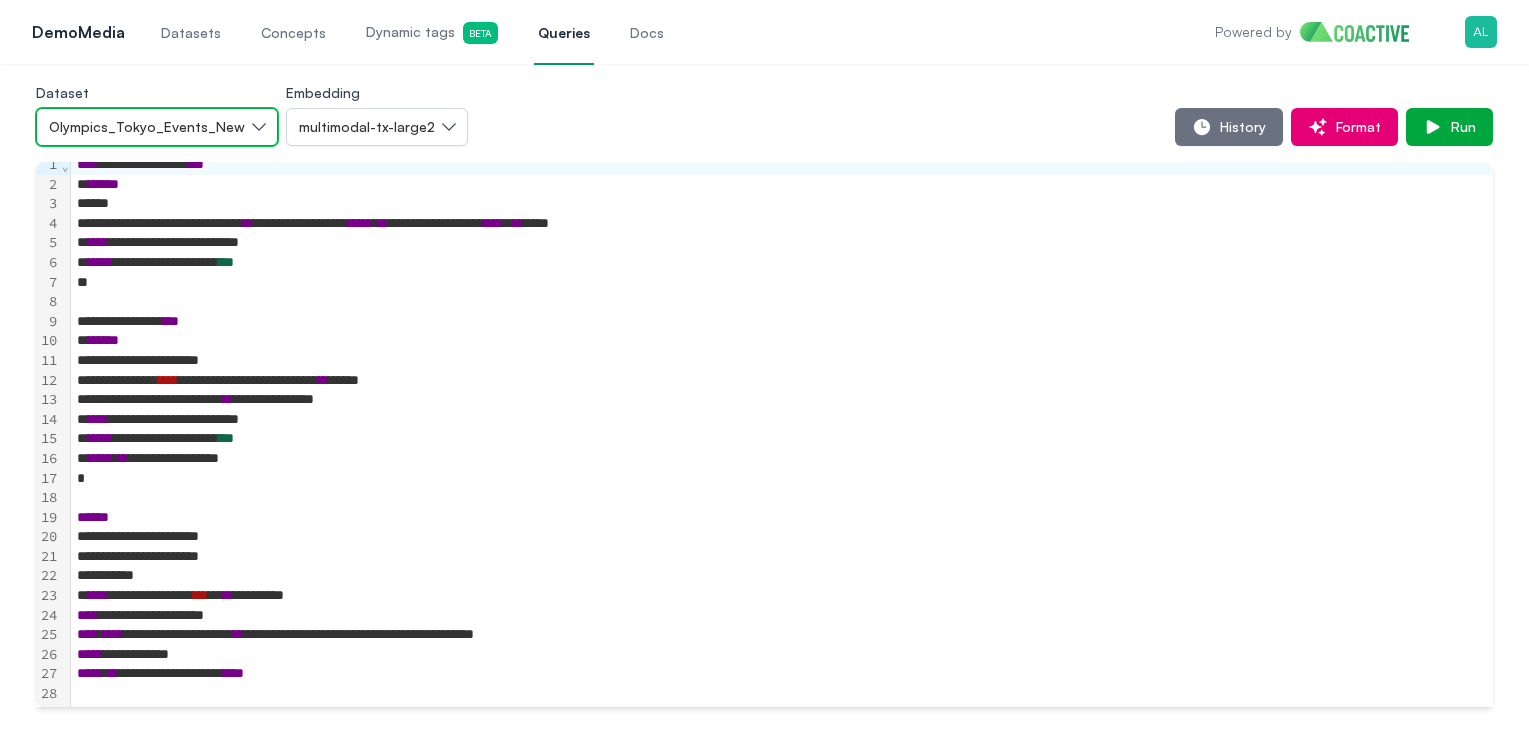 scroll, scrollTop: 0, scrollLeft: 0, axis: both 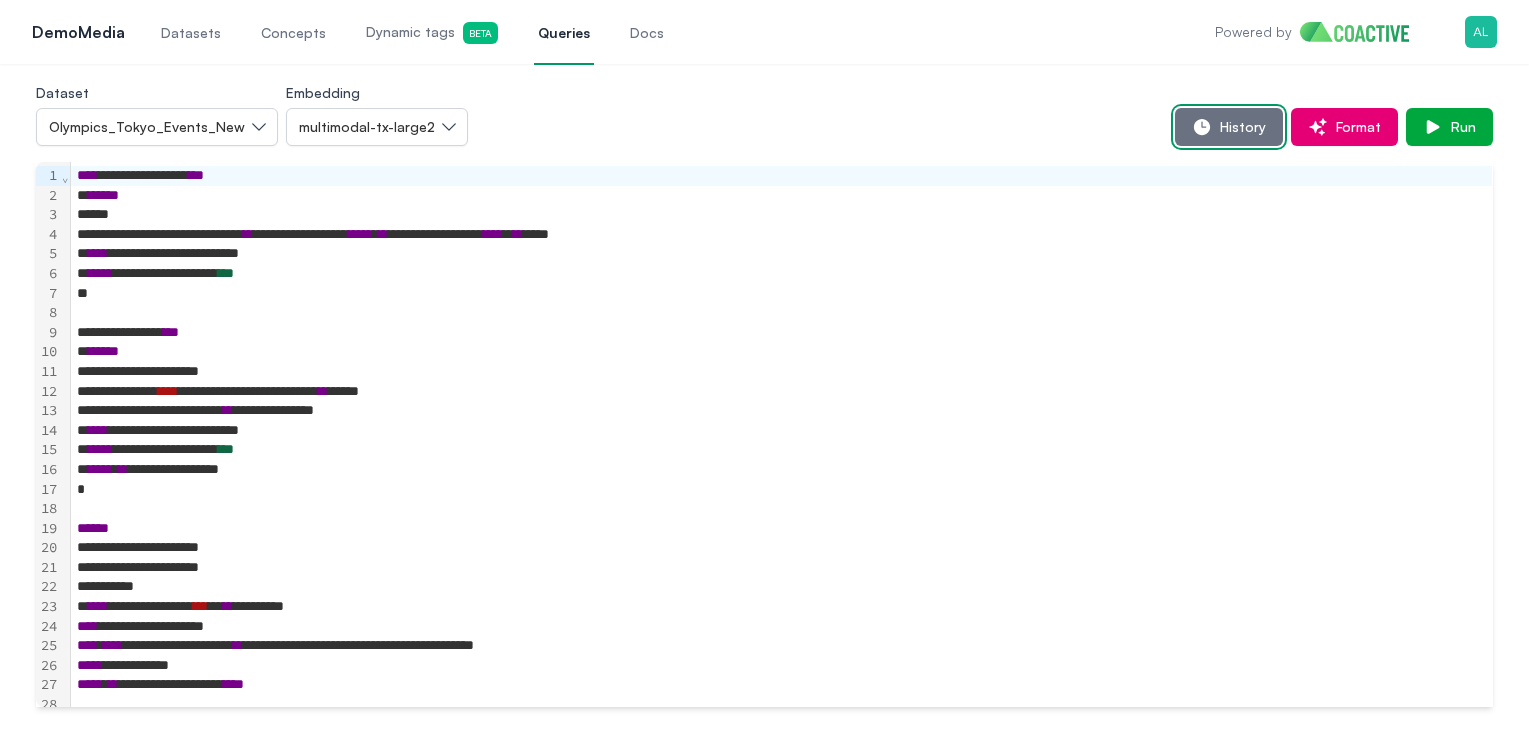 click on "History" at bounding box center (1229, 127) 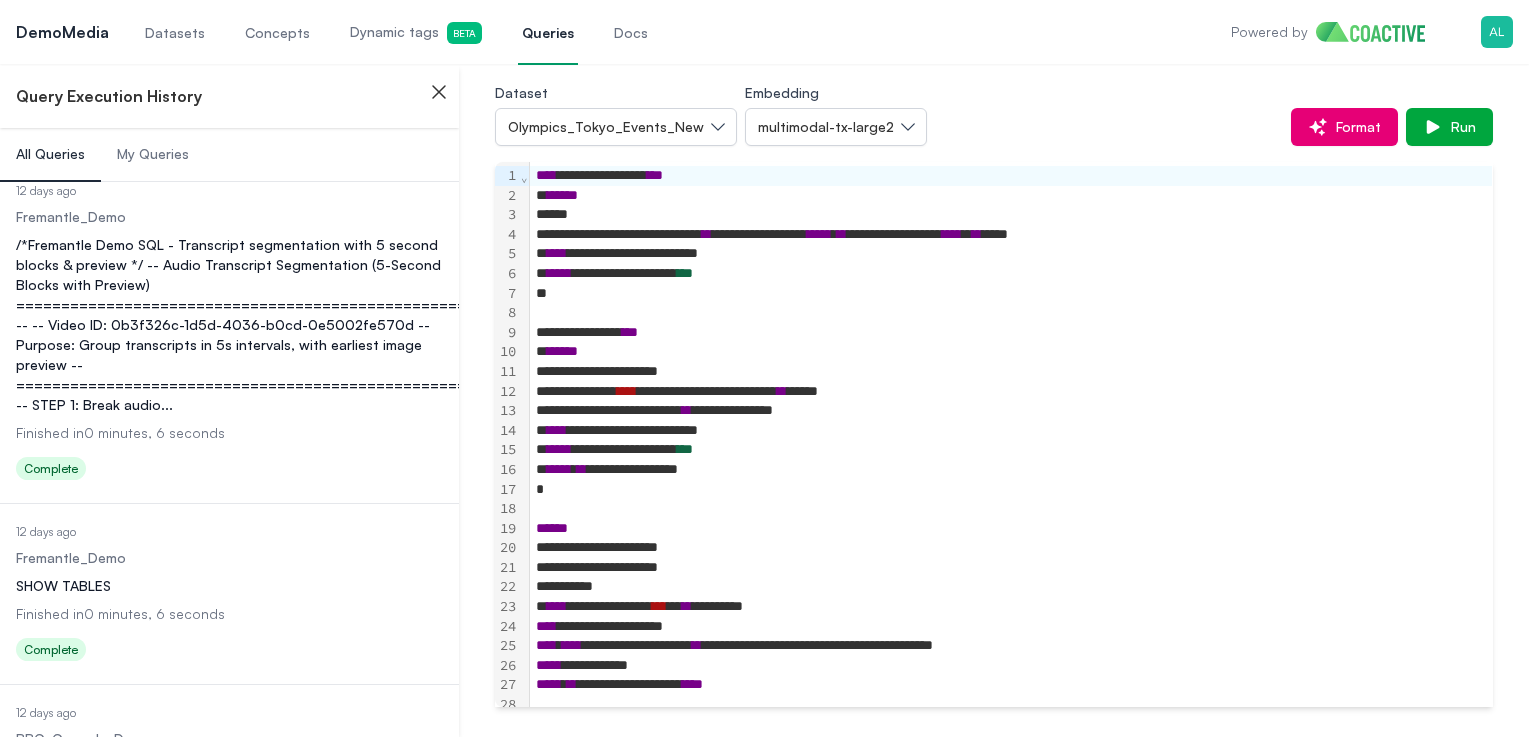 scroll, scrollTop: 3342, scrollLeft: 0, axis: vertical 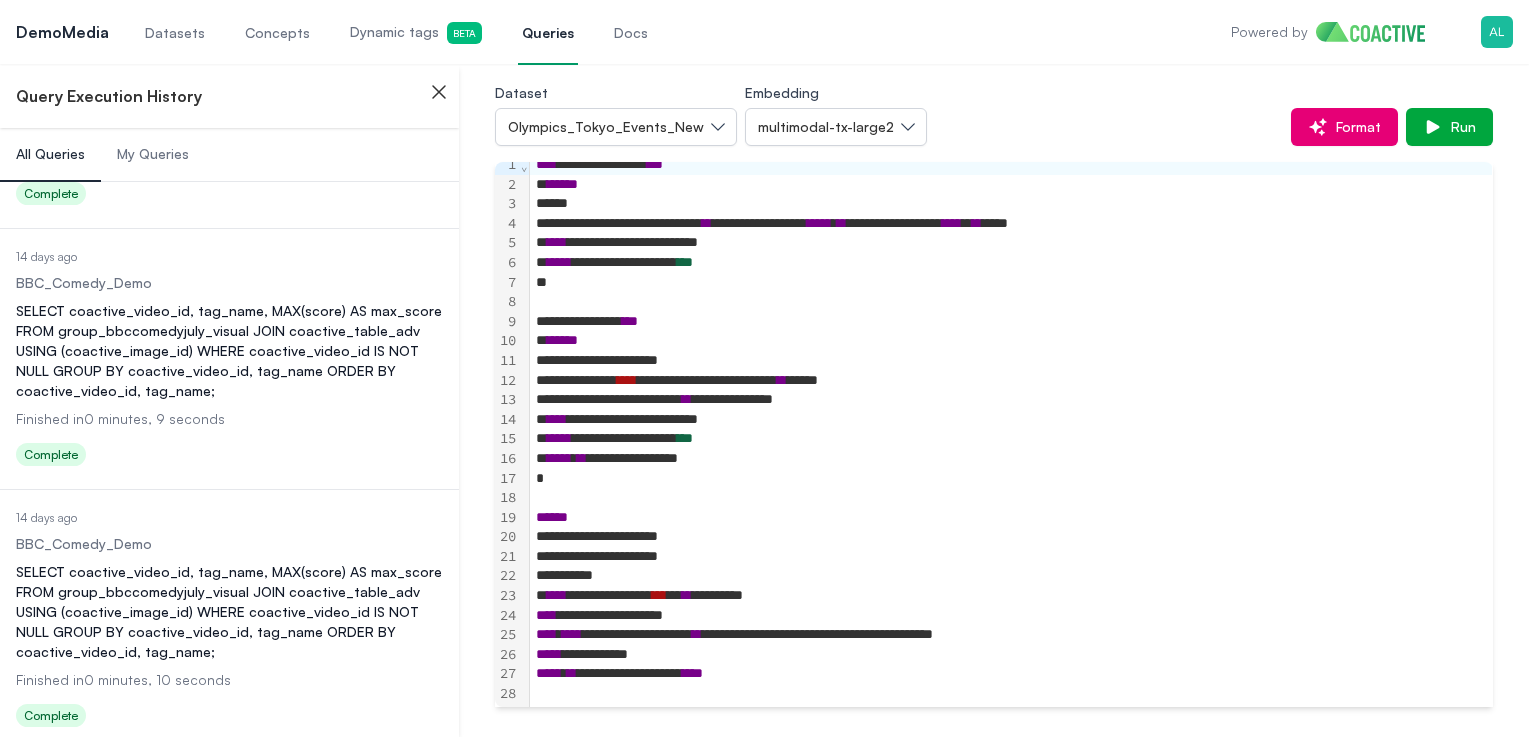 click on "DemoMedia" at bounding box center [62, 32] 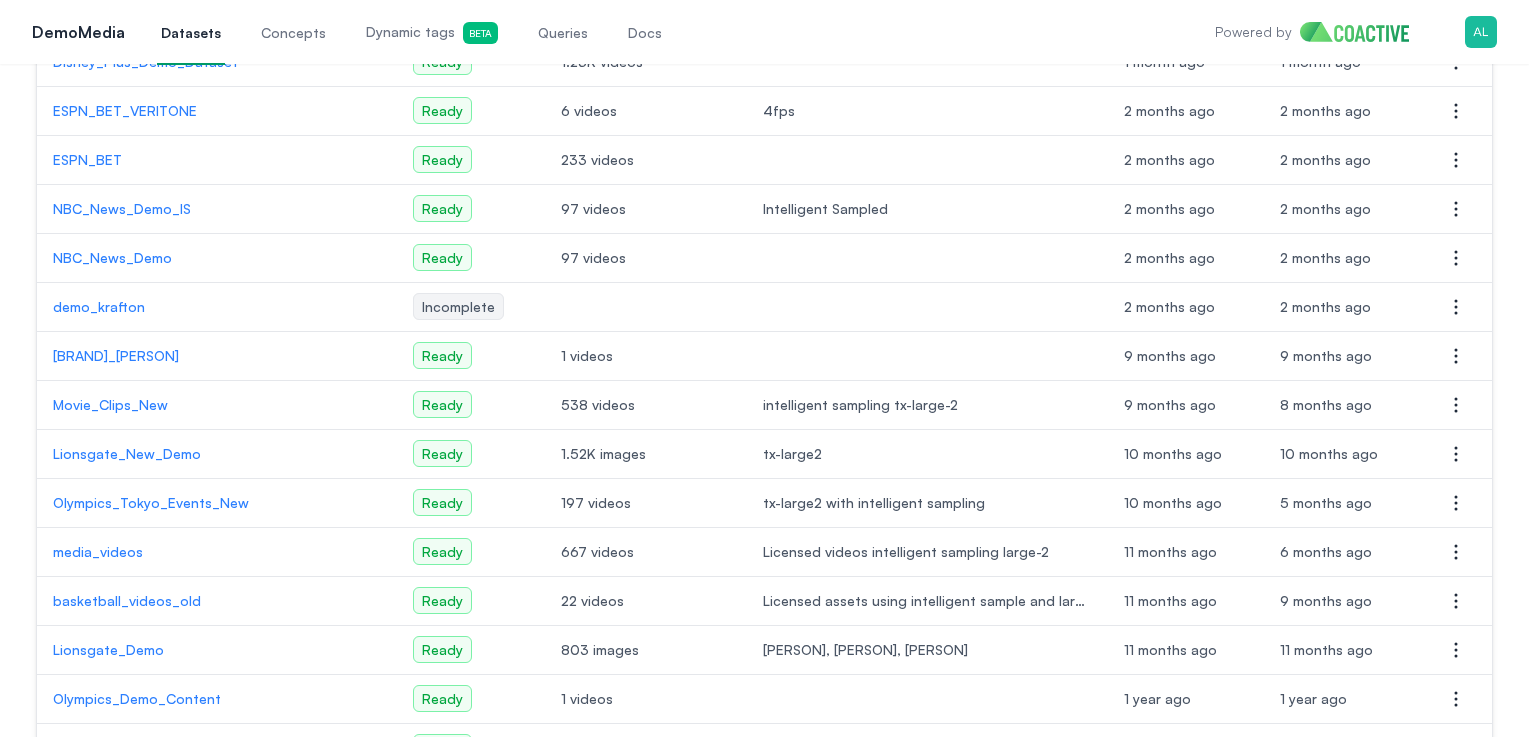 scroll, scrollTop: 754, scrollLeft: 0, axis: vertical 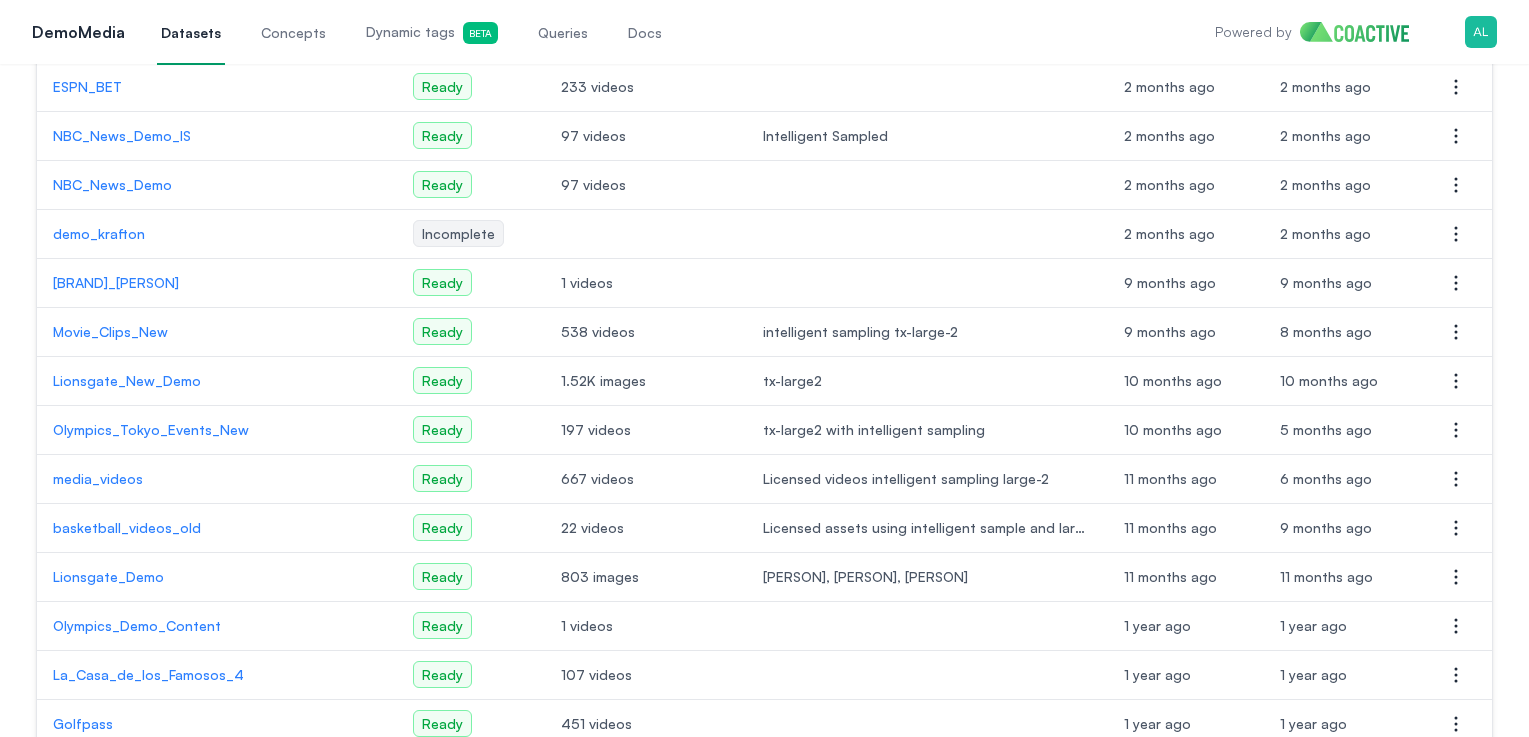 click on "Olympics_Tokyo_Events_New" at bounding box center [217, 430] 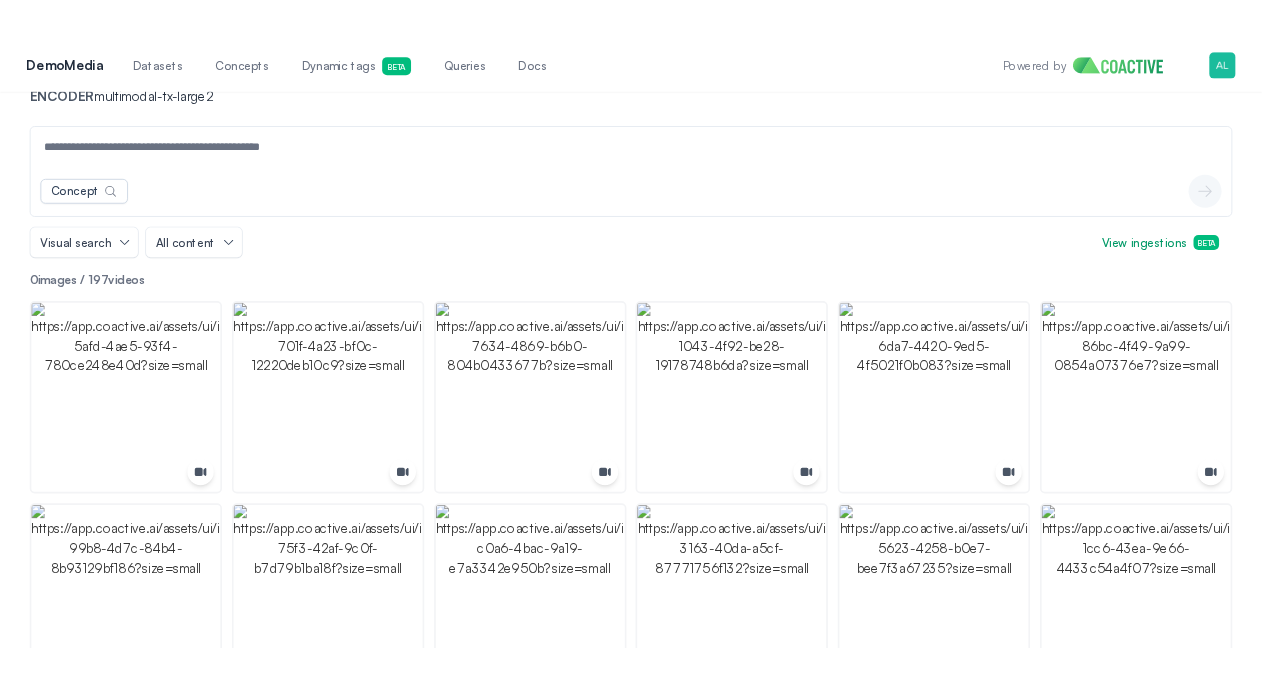 scroll, scrollTop: 136, scrollLeft: 0, axis: vertical 